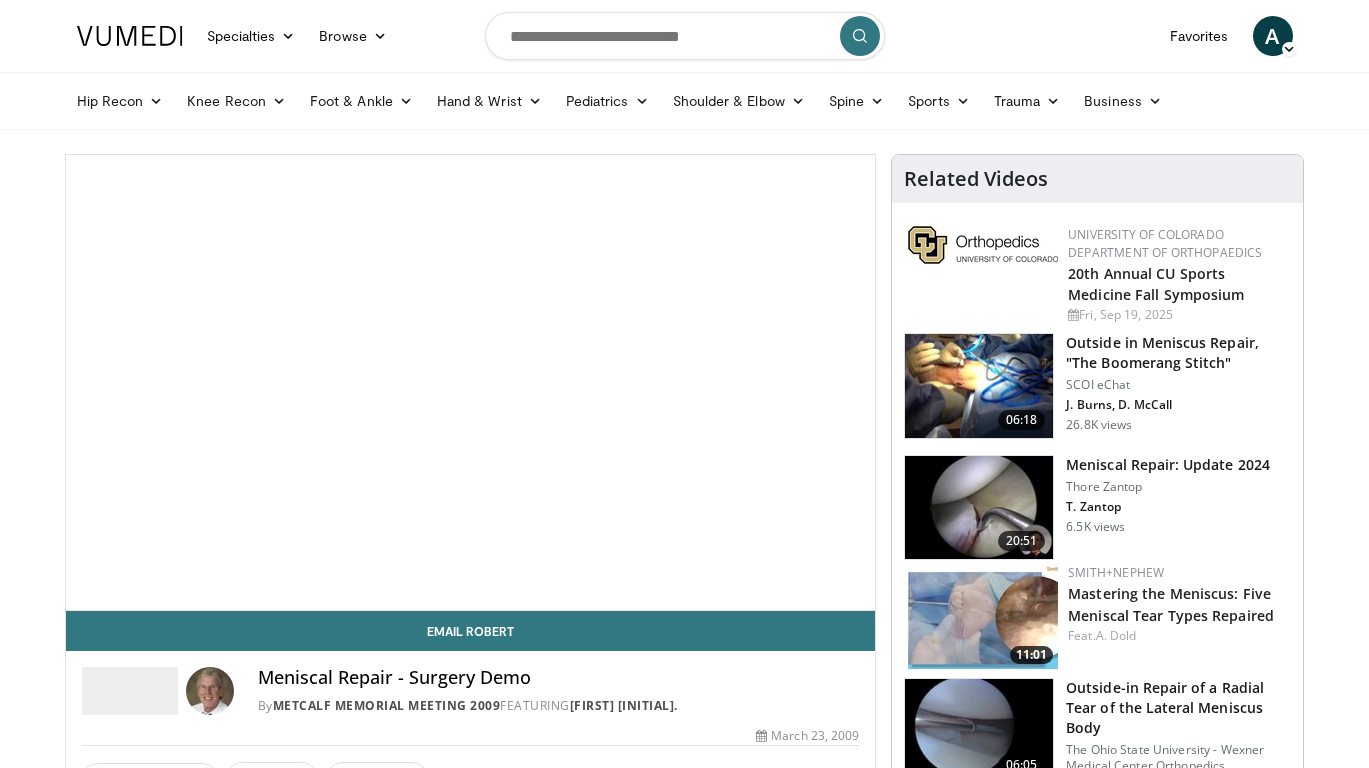 scroll, scrollTop: 0, scrollLeft: 0, axis: both 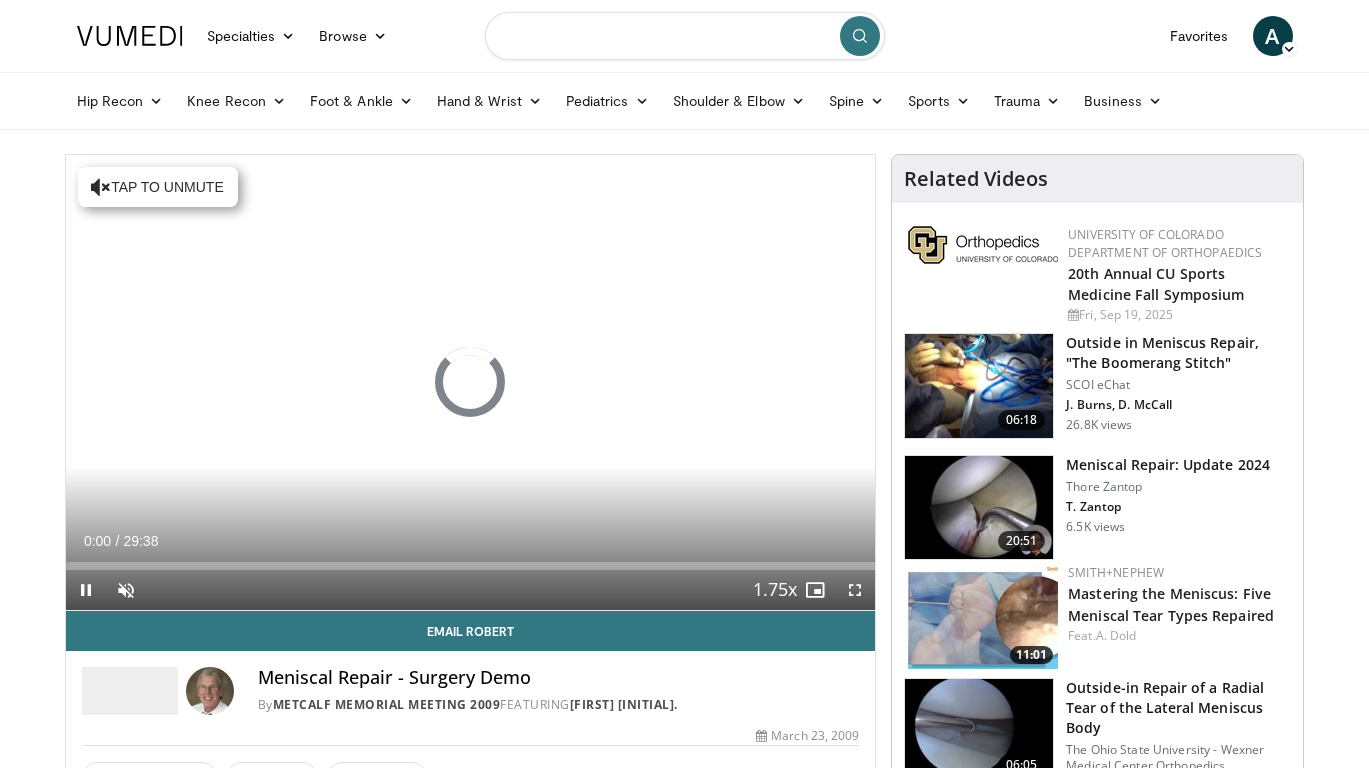 click at bounding box center (685, 36) 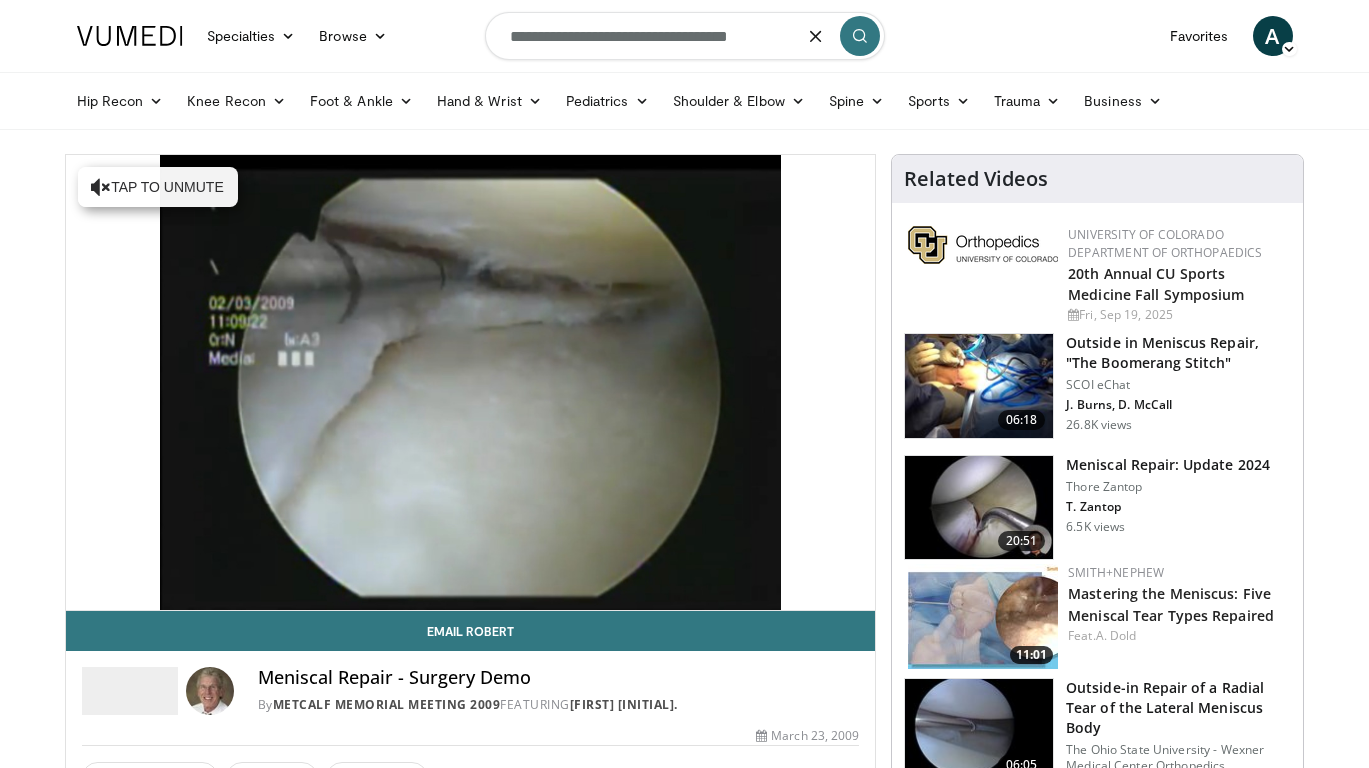 type on "**********" 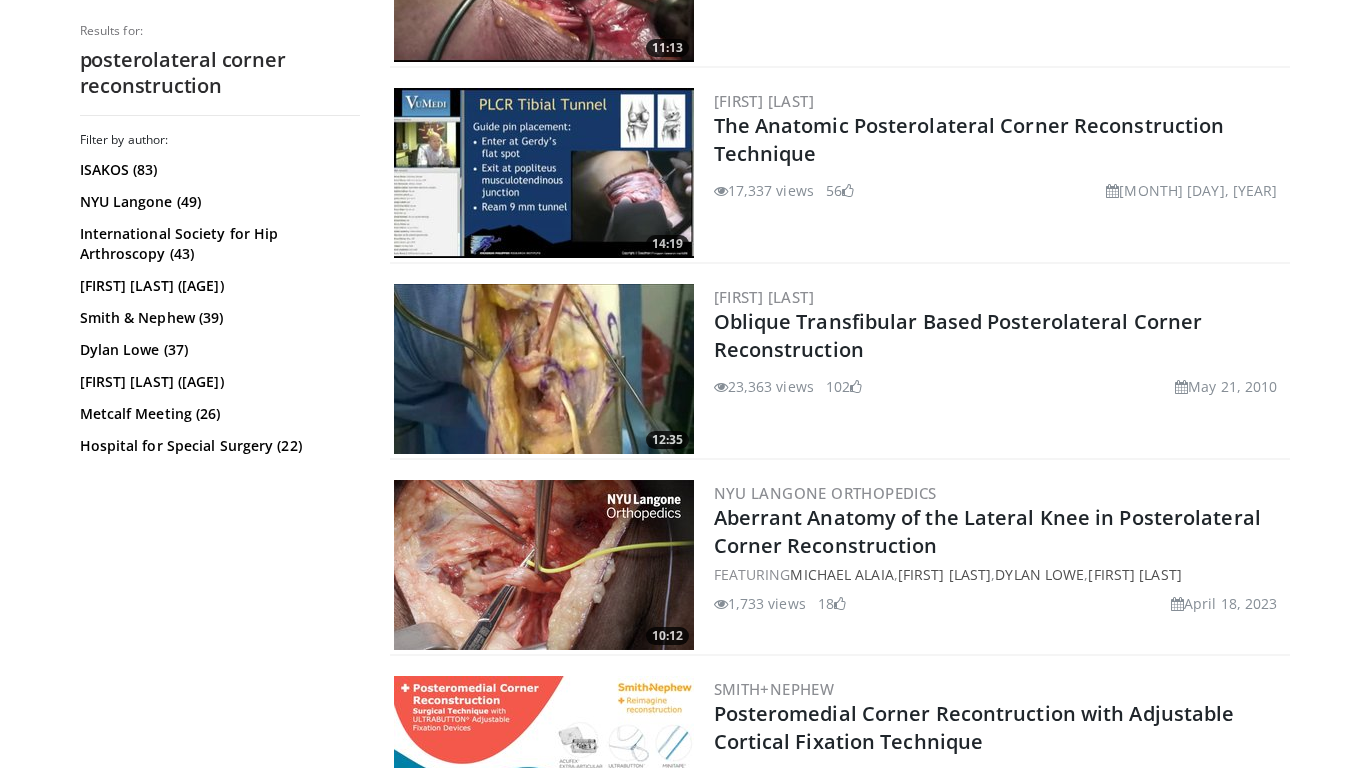 scroll, scrollTop: 2100, scrollLeft: 0, axis: vertical 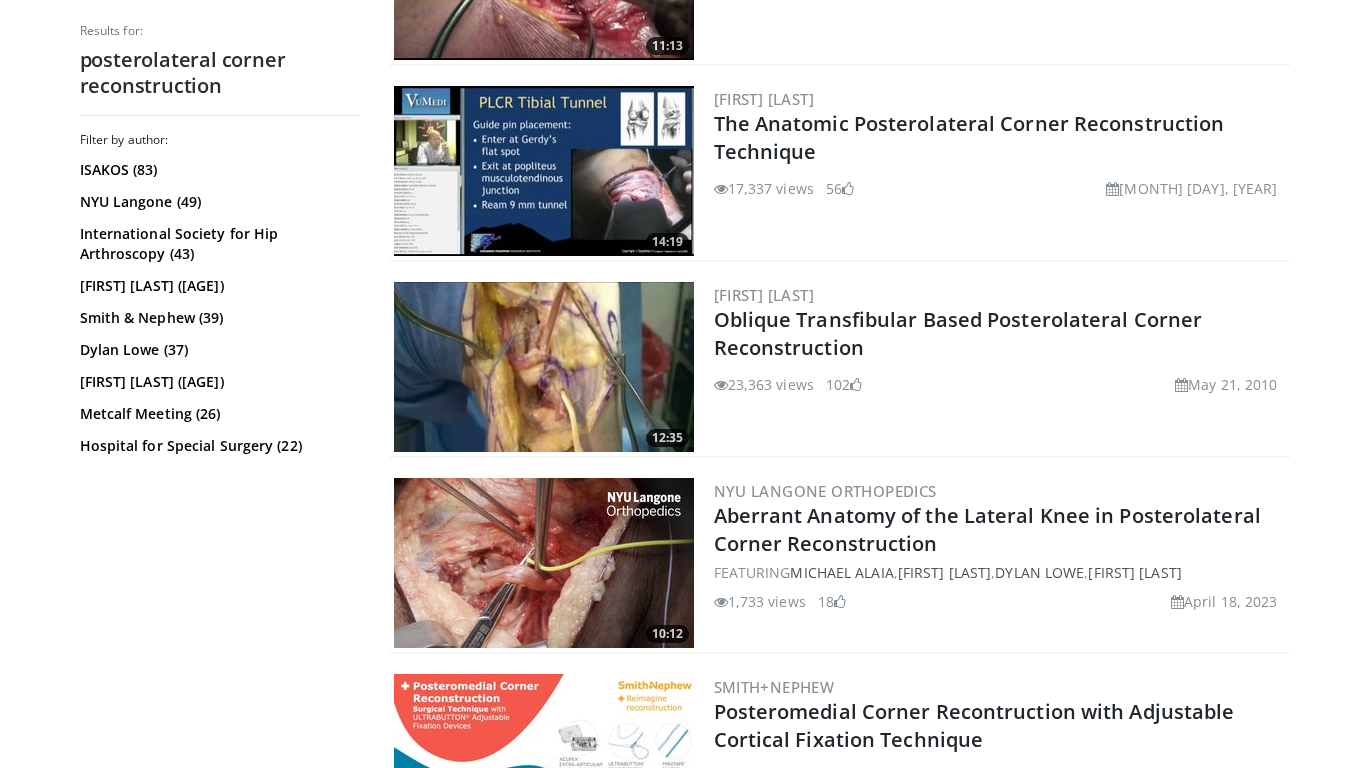 click at bounding box center (544, 367) 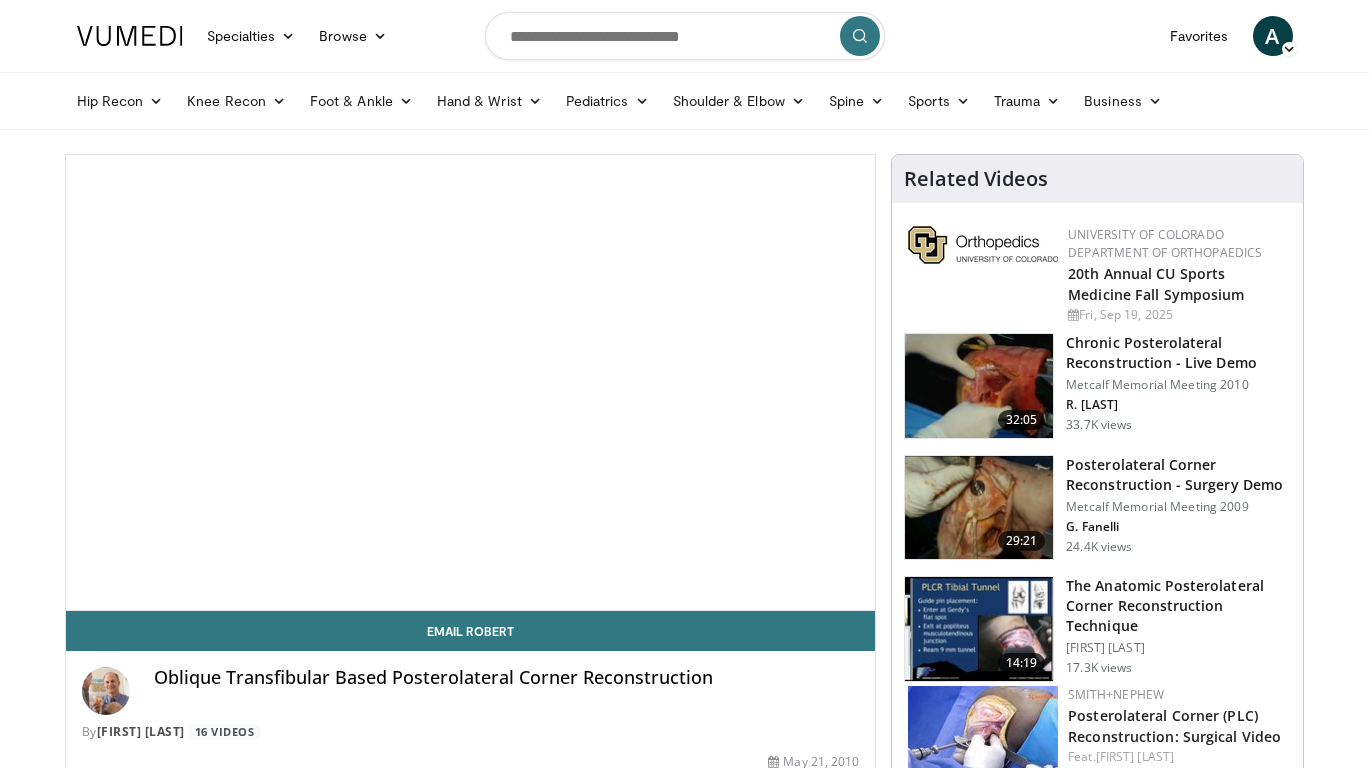 scroll, scrollTop: 0, scrollLeft: 0, axis: both 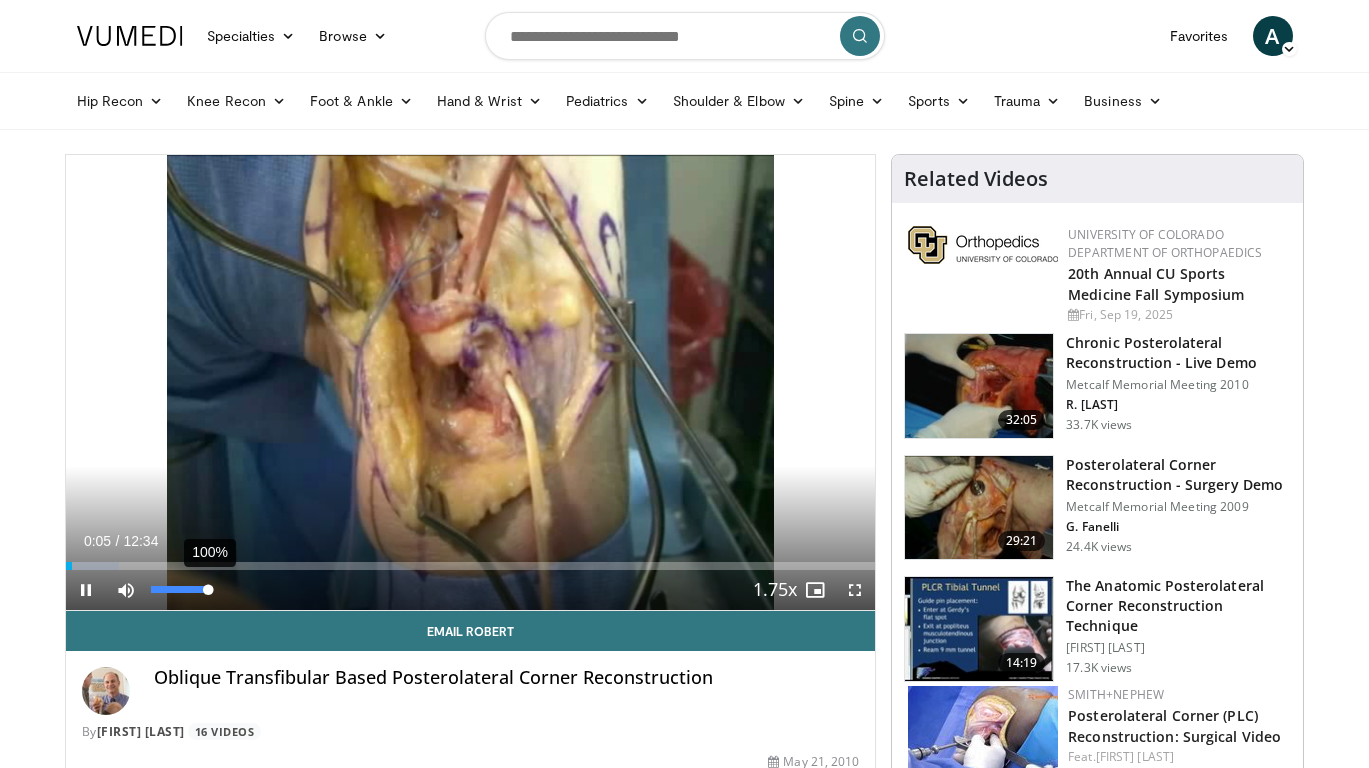 click on "100%" at bounding box center [179, 589] 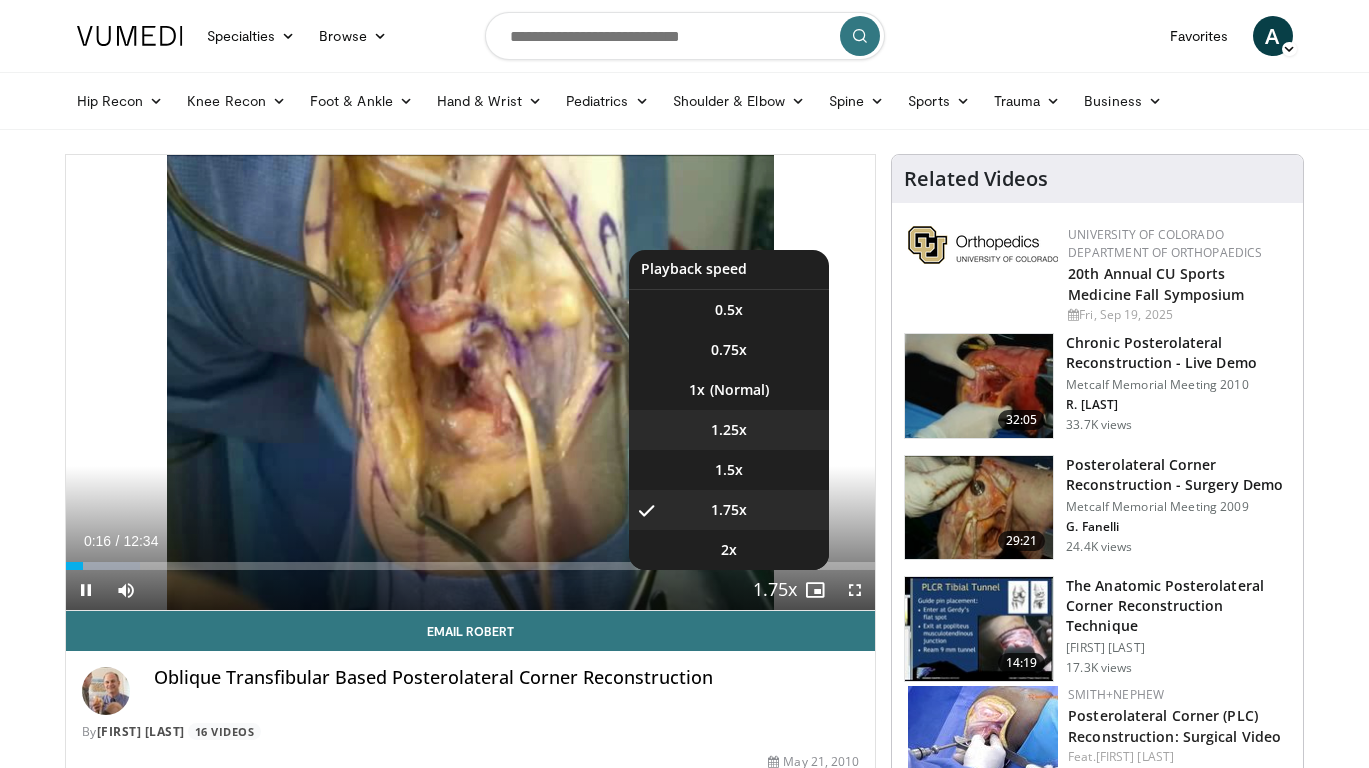 click on "1.25x" at bounding box center [729, 430] 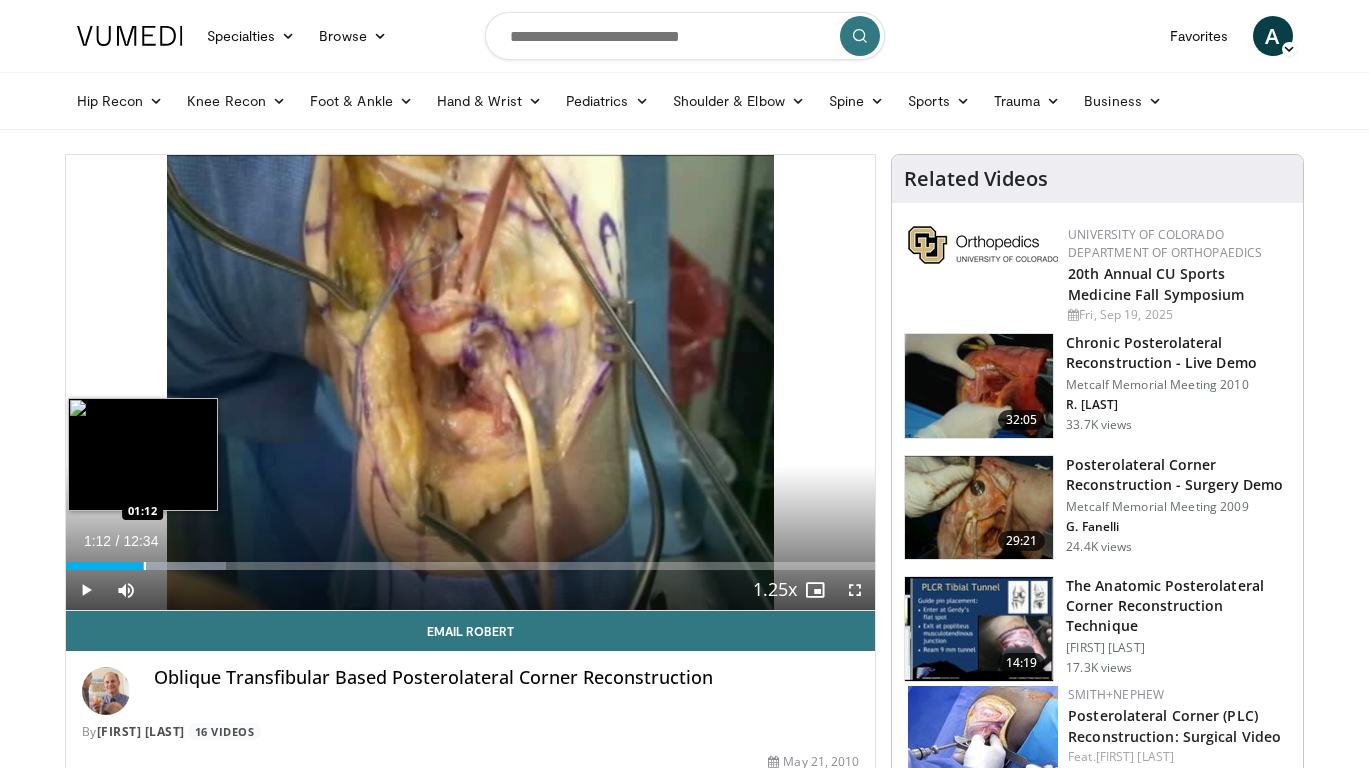 click at bounding box center [145, 566] 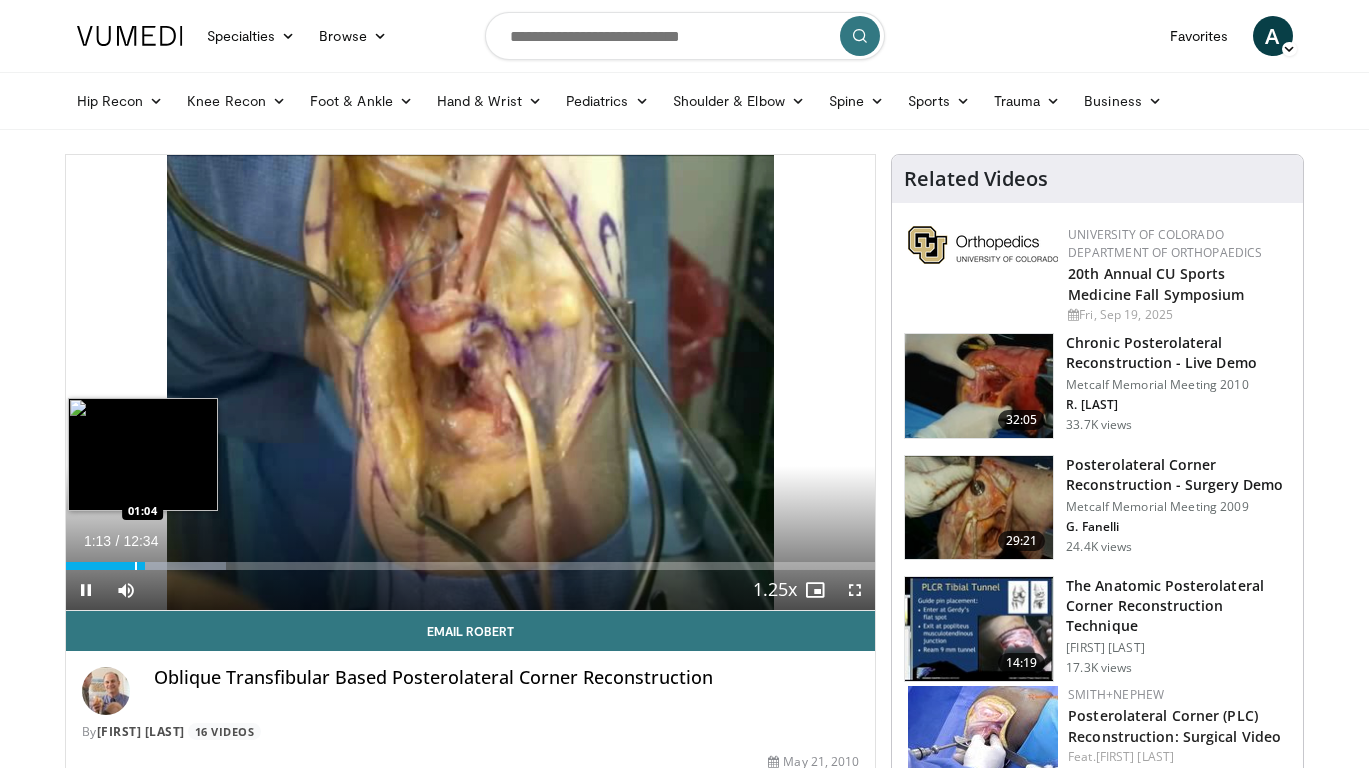 click at bounding box center (136, 566) 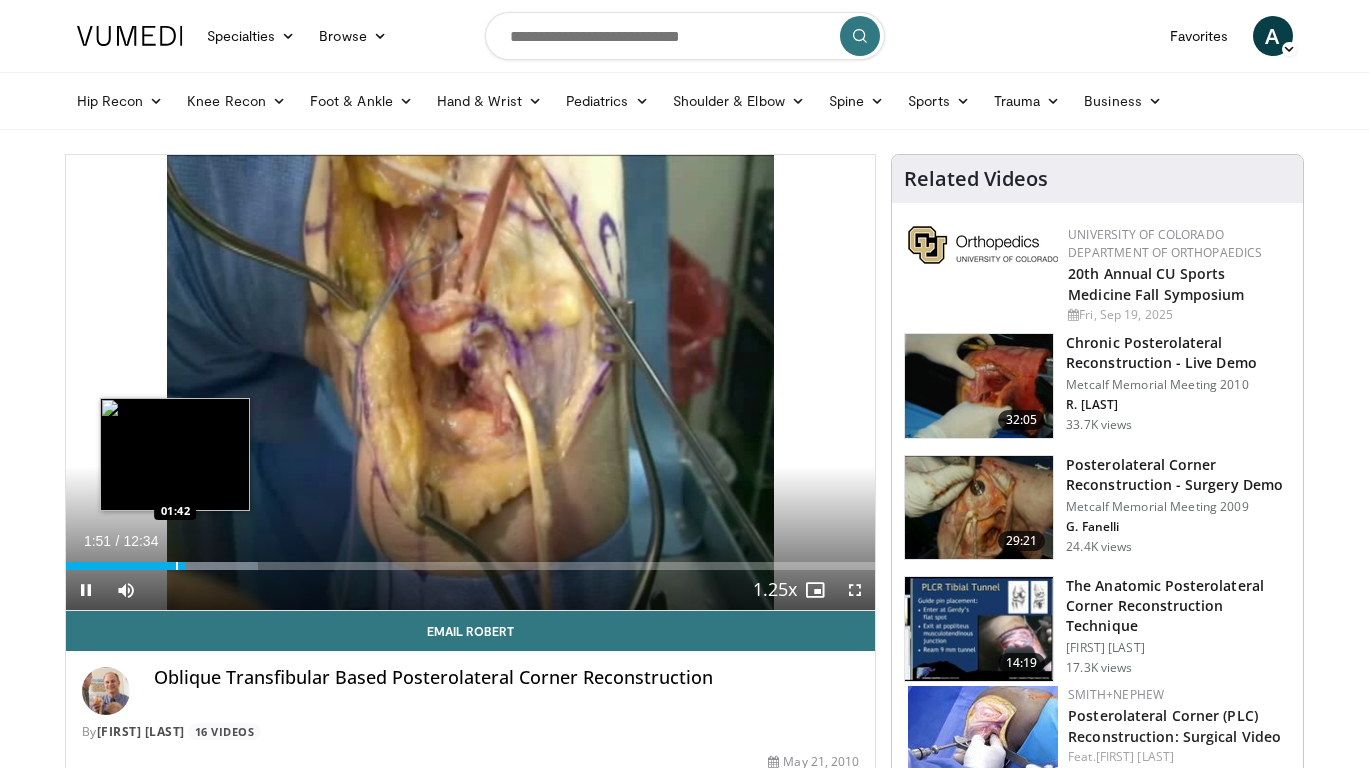 click at bounding box center [177, 566] 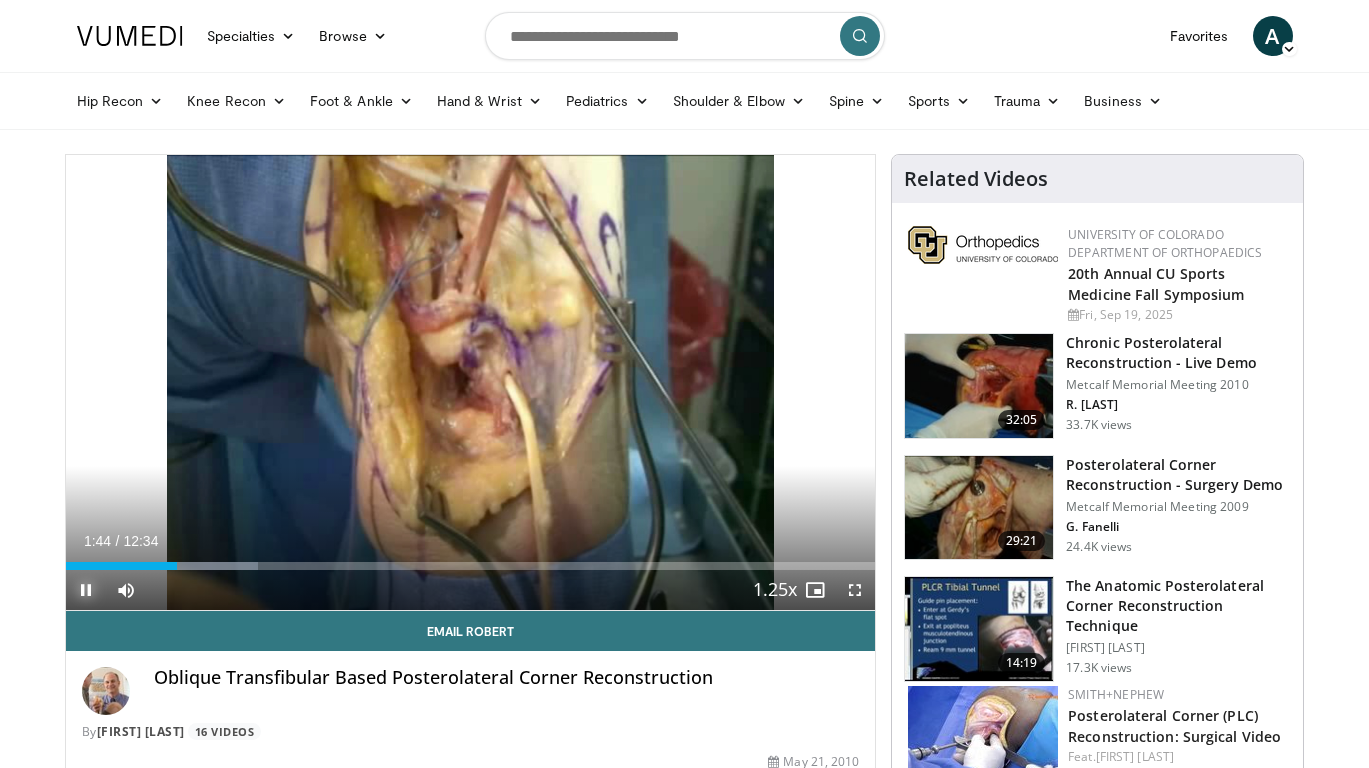 click at bounding box center (86, 590) 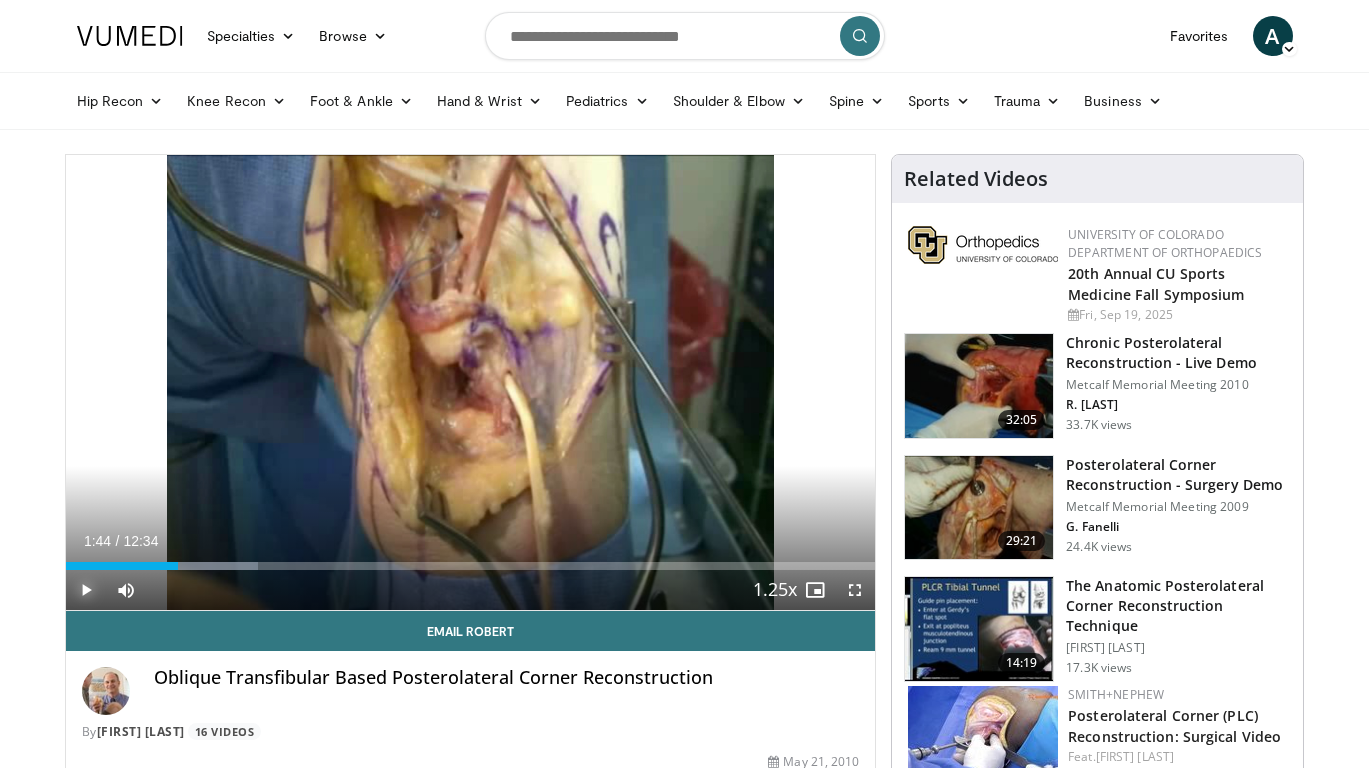 click at bounding box center (86, 590) 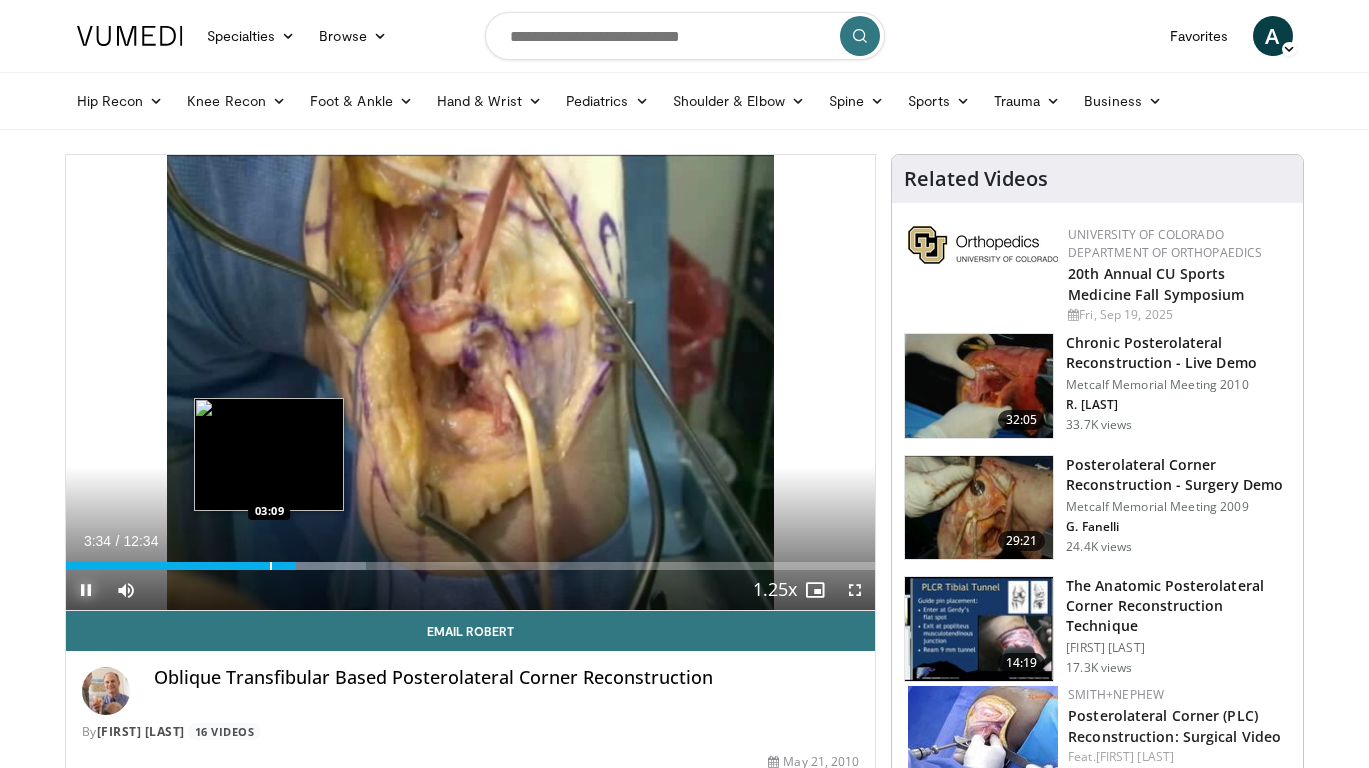 click at bounding box center (271, 566) 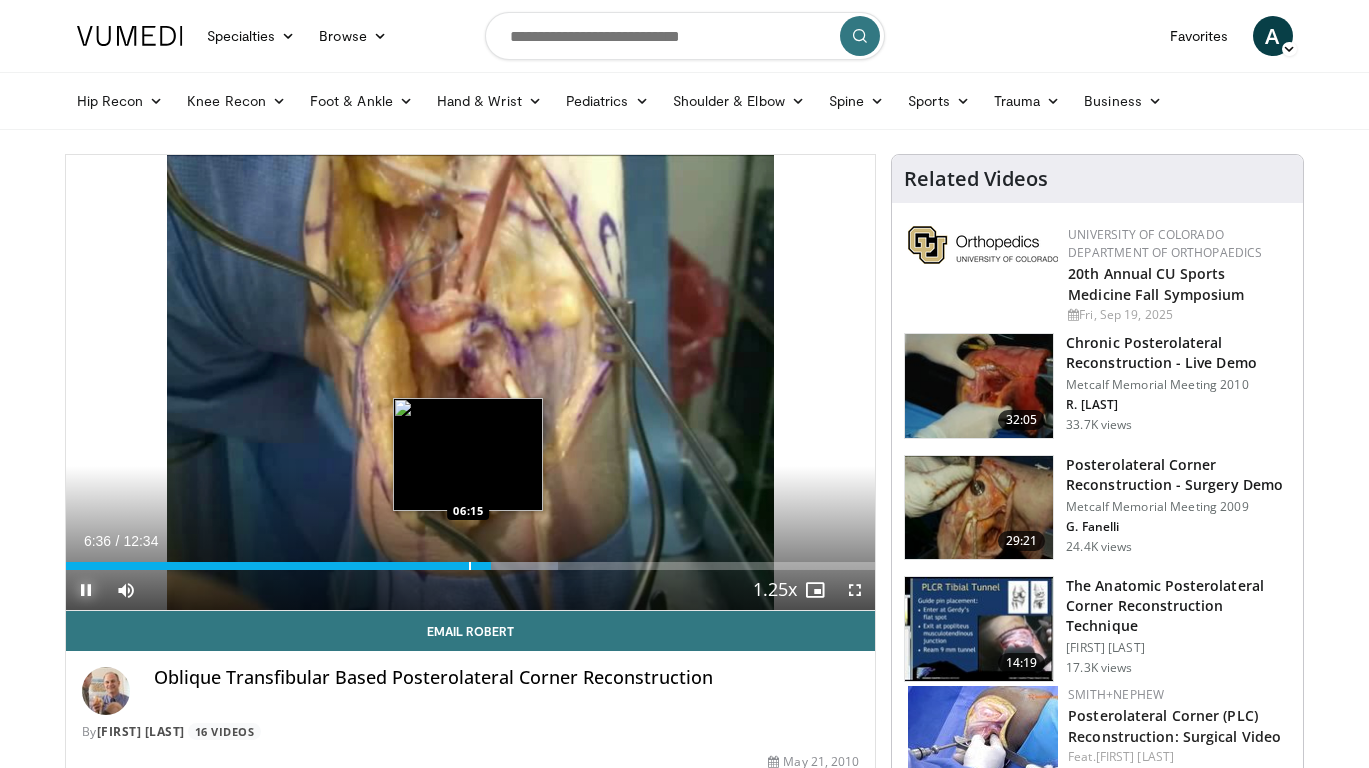 click at bounding box center (470, 566) 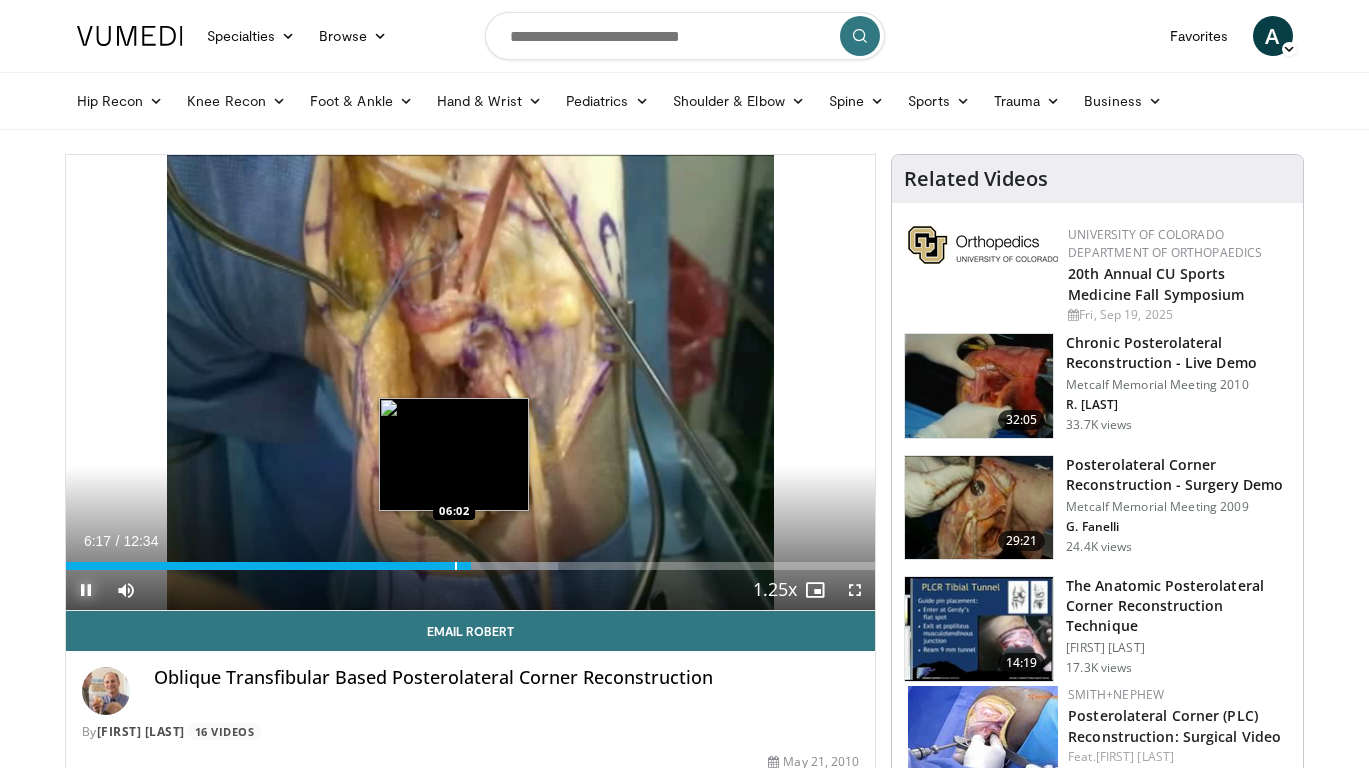 click at bounding box center (456, 566) 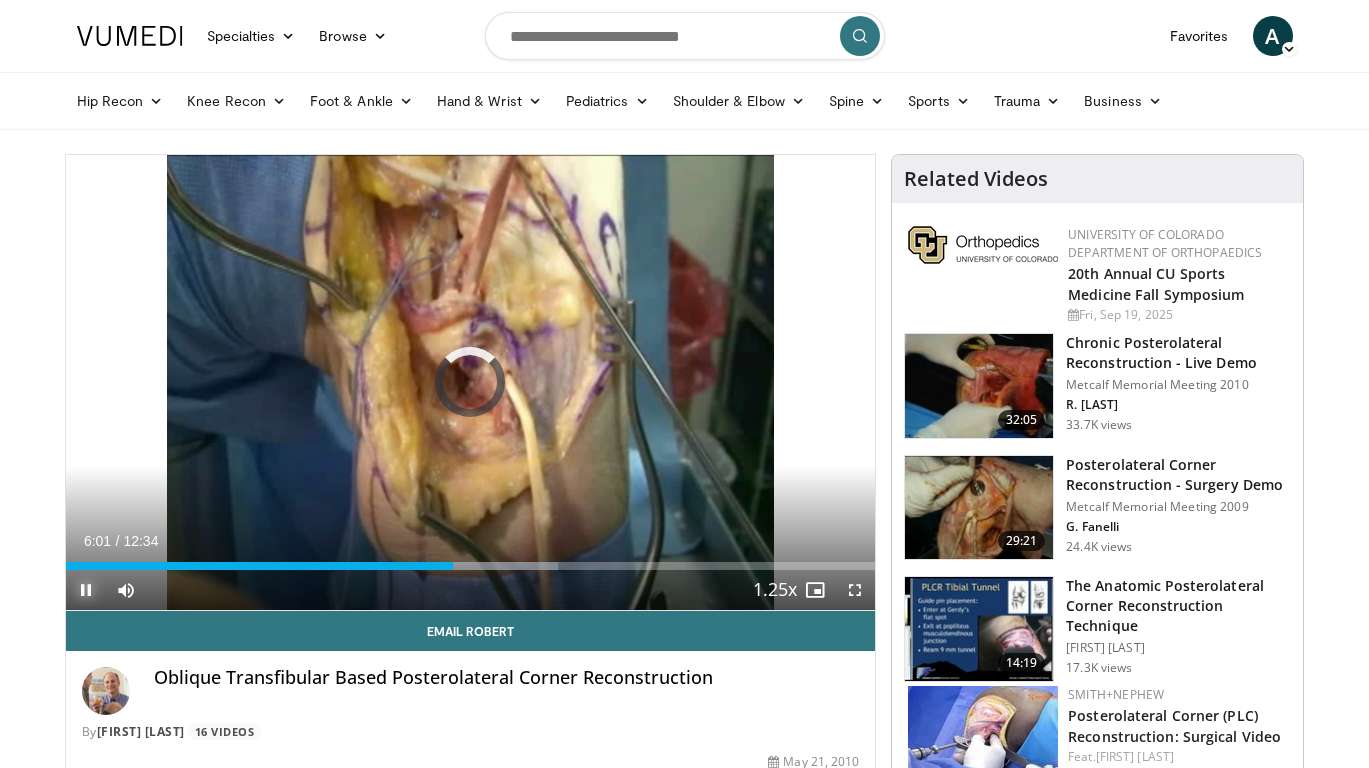 click on "**********" at bounding box center [471, 383] 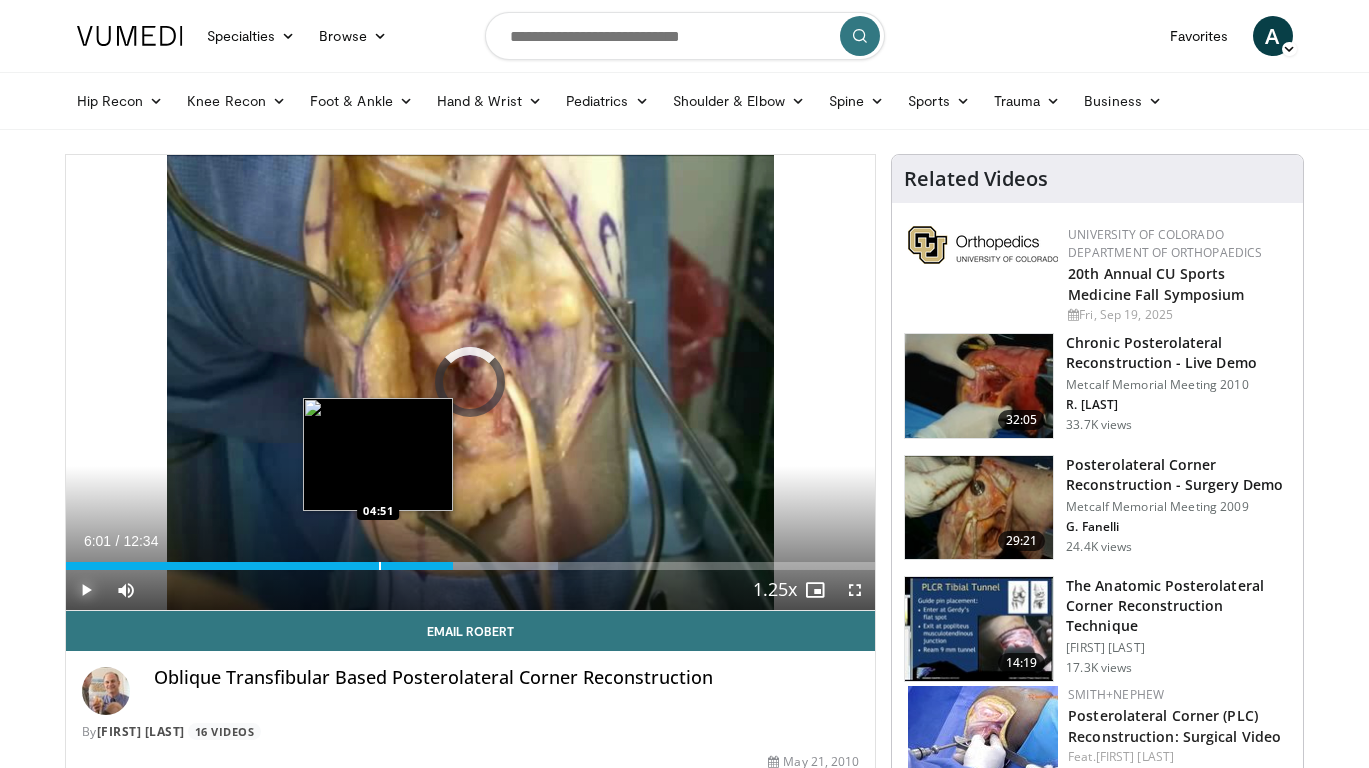 click at bounding box center (380, 566) 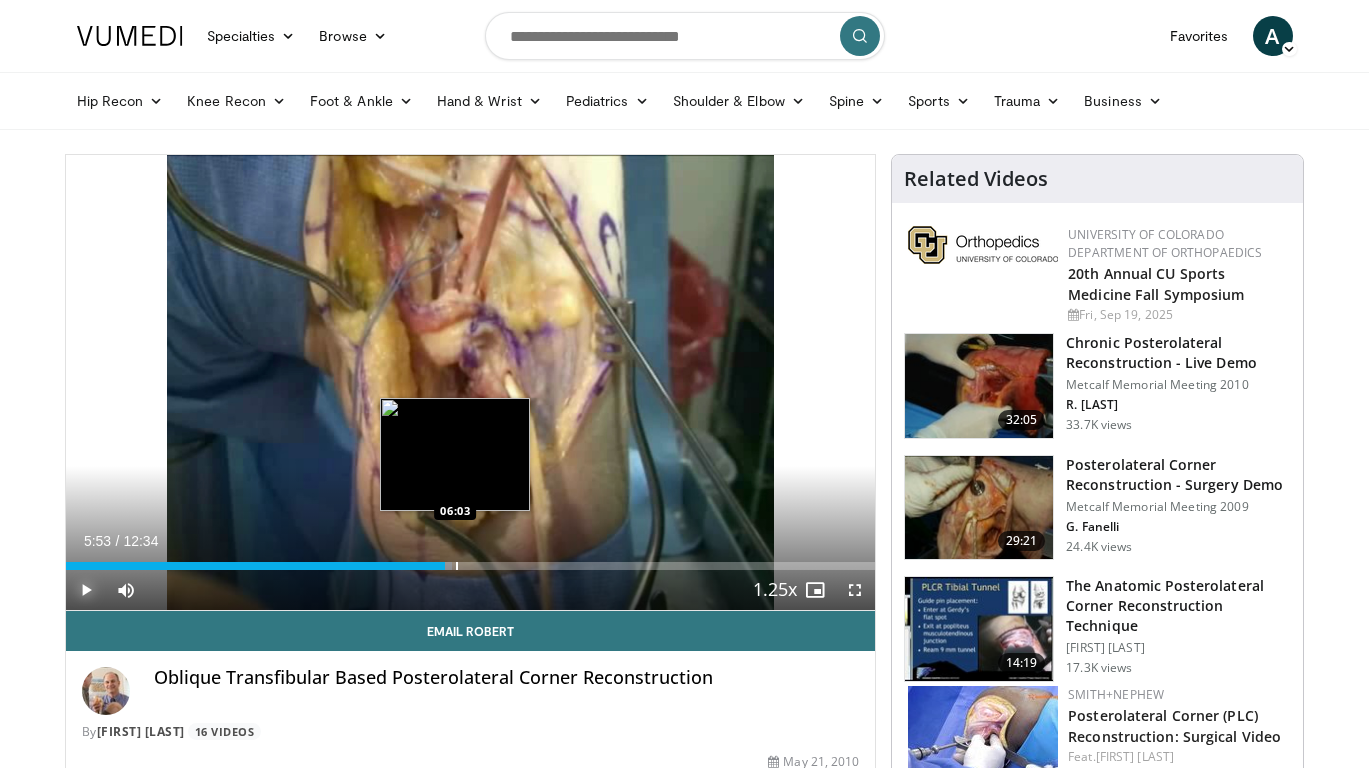 click at bounding box center (457, 566) 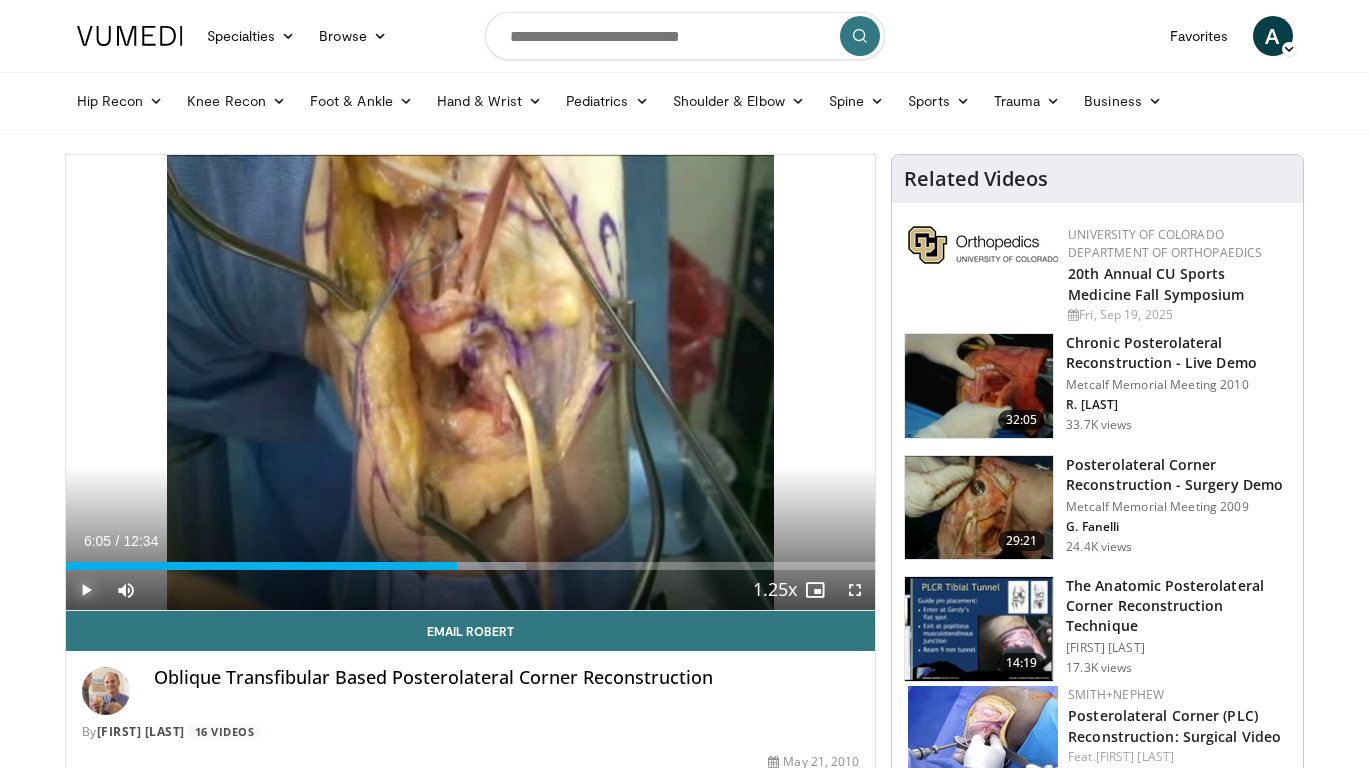 click at bounding box center [86, 590] 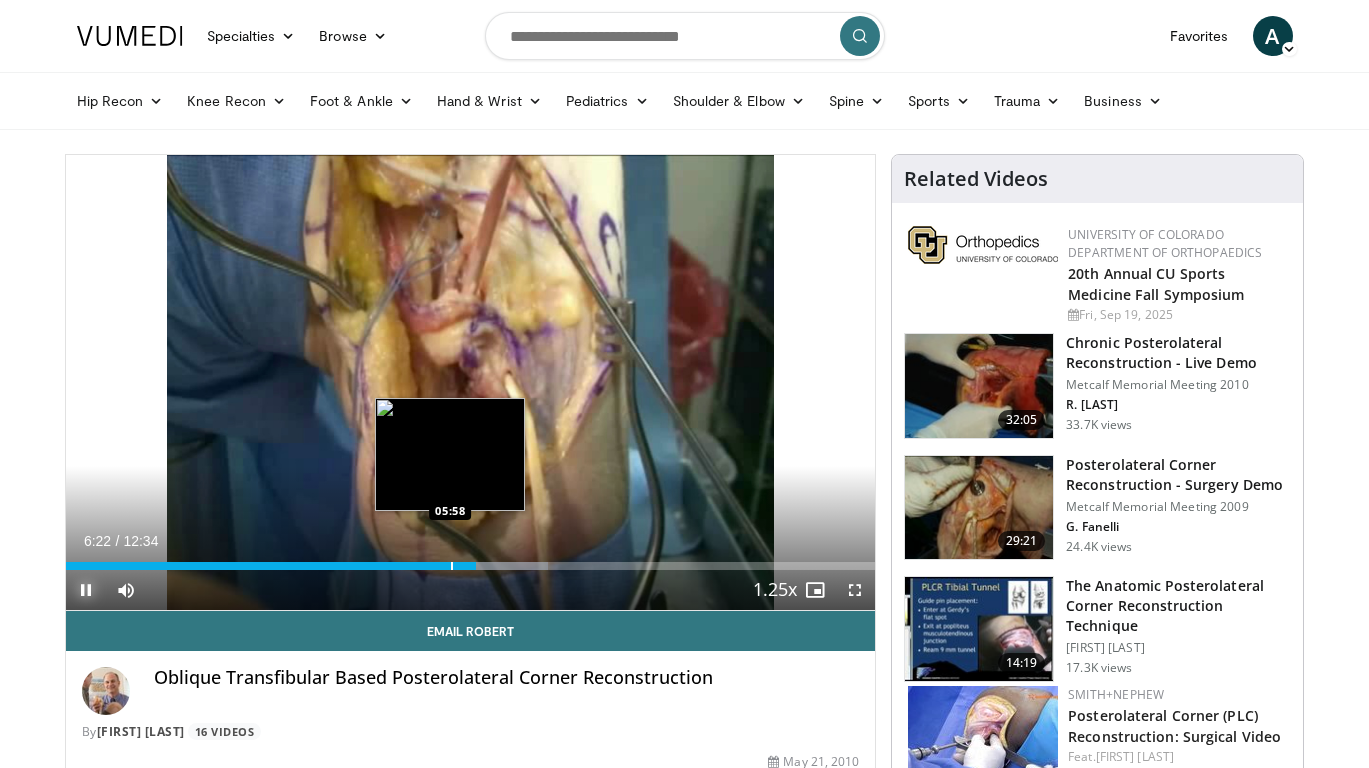 click on "Loaded :  59.56% 06:22 05:58" at bounding box center [471, 560] 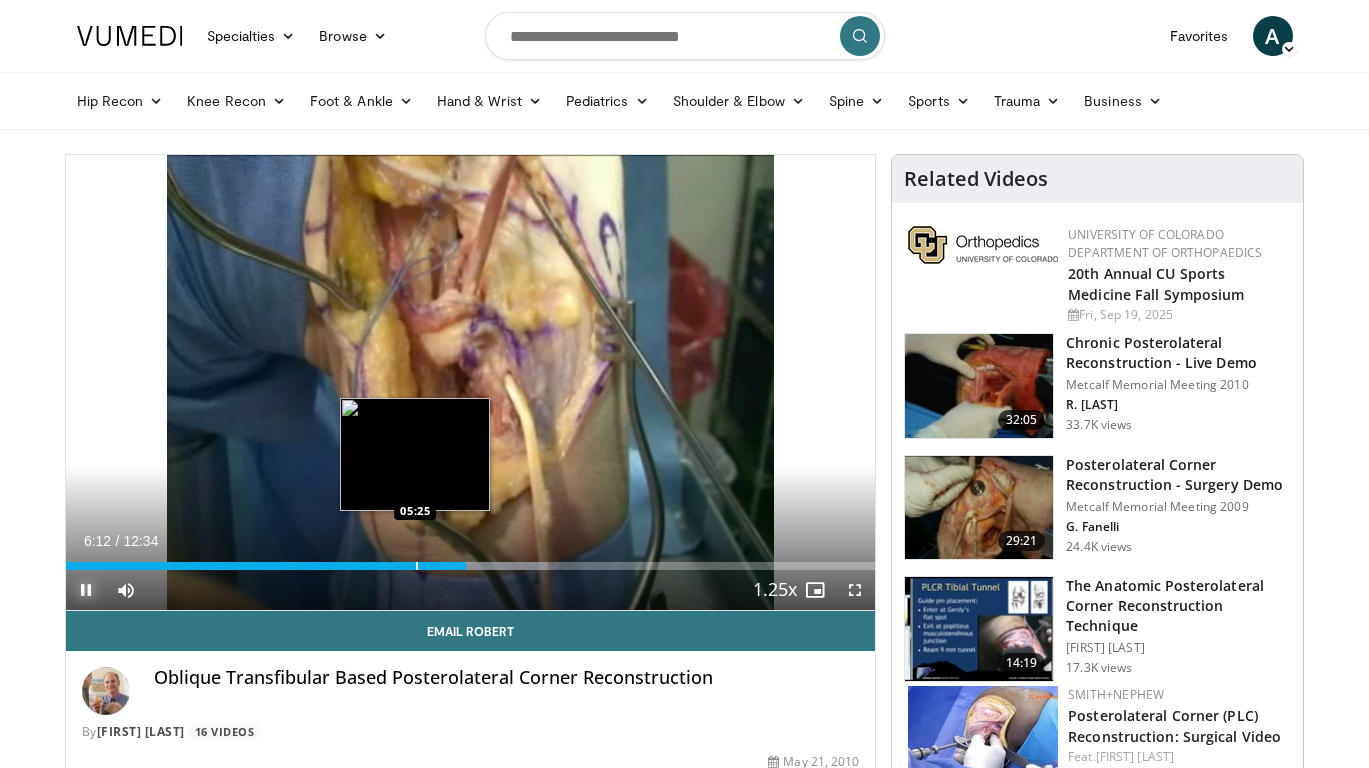 click at bounding box center (417, 566) 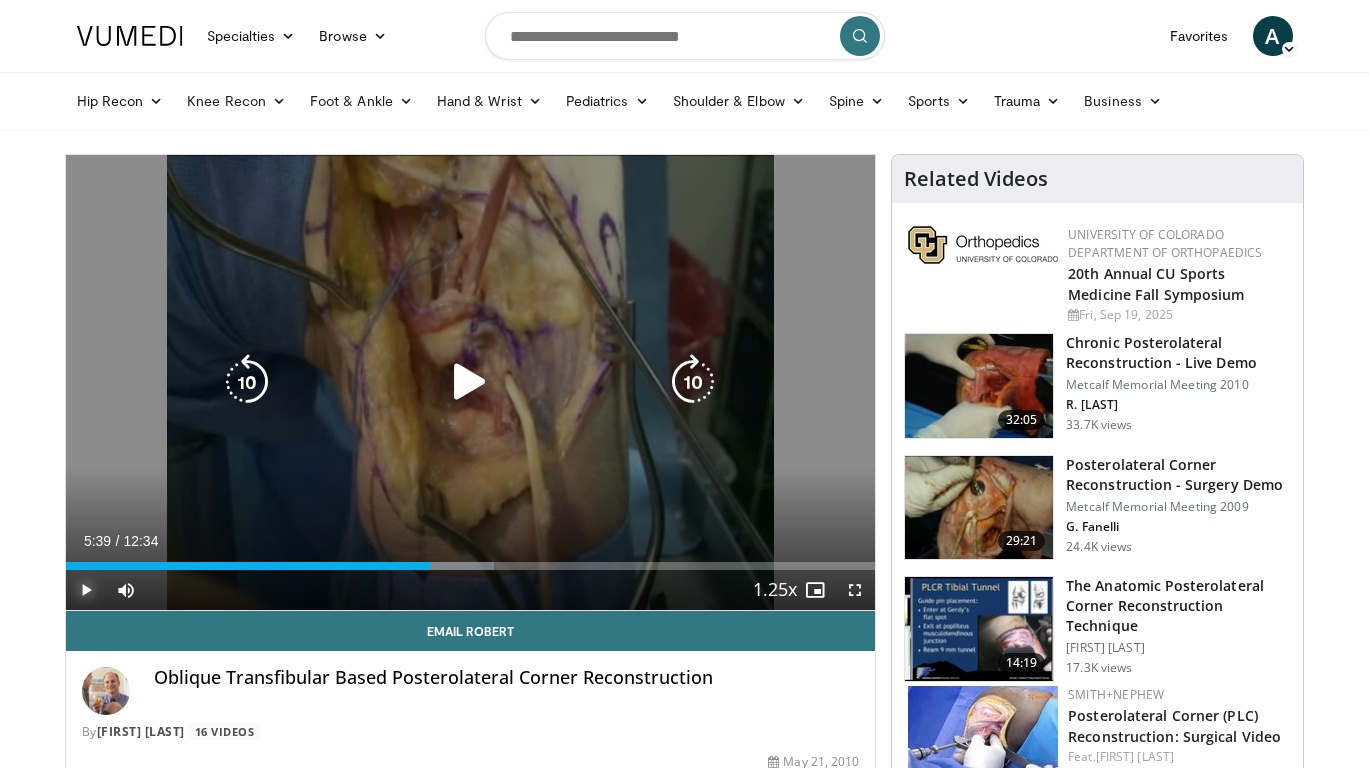 click on "Loaded :  52.94% 05:39 05:40" at bounding box center (471, 566) 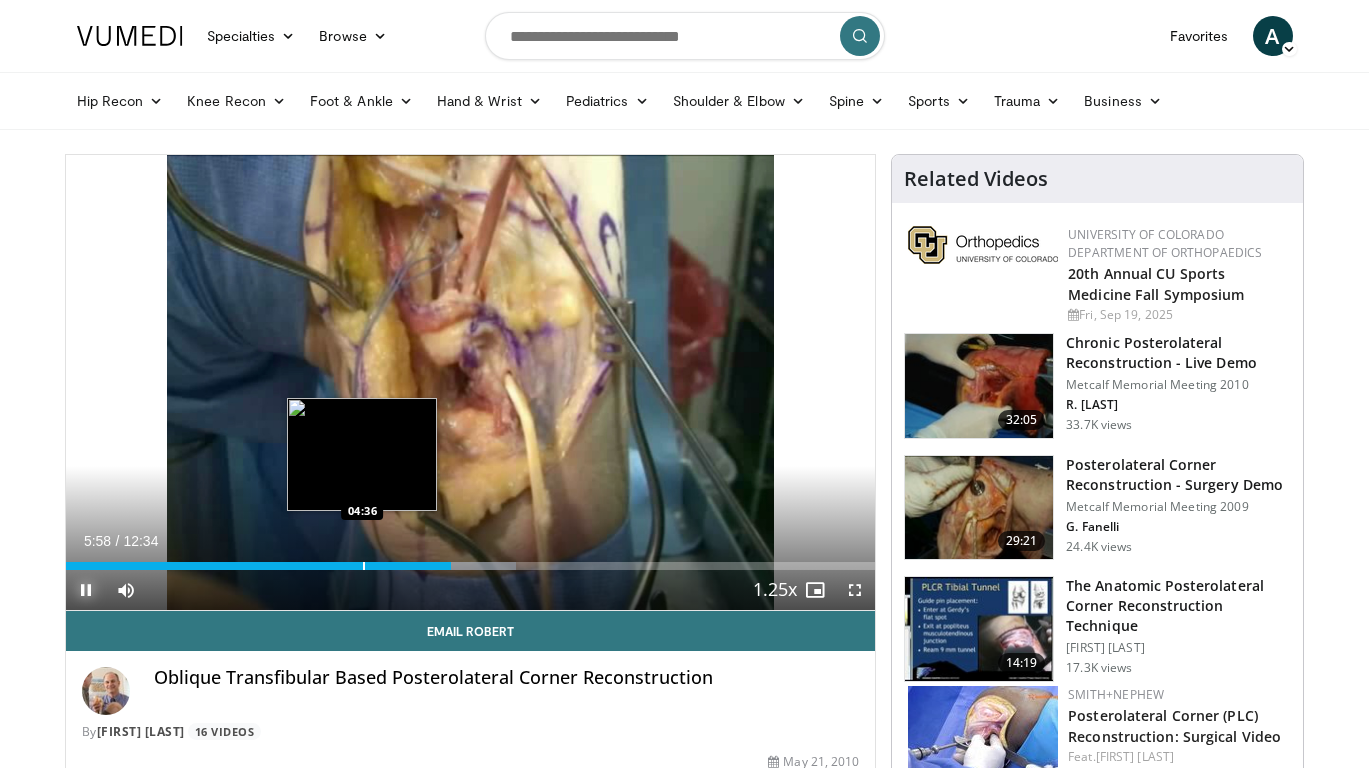 click on "Loaded :  55.59% 05:59 04:36" at bounding box center (471, 566) 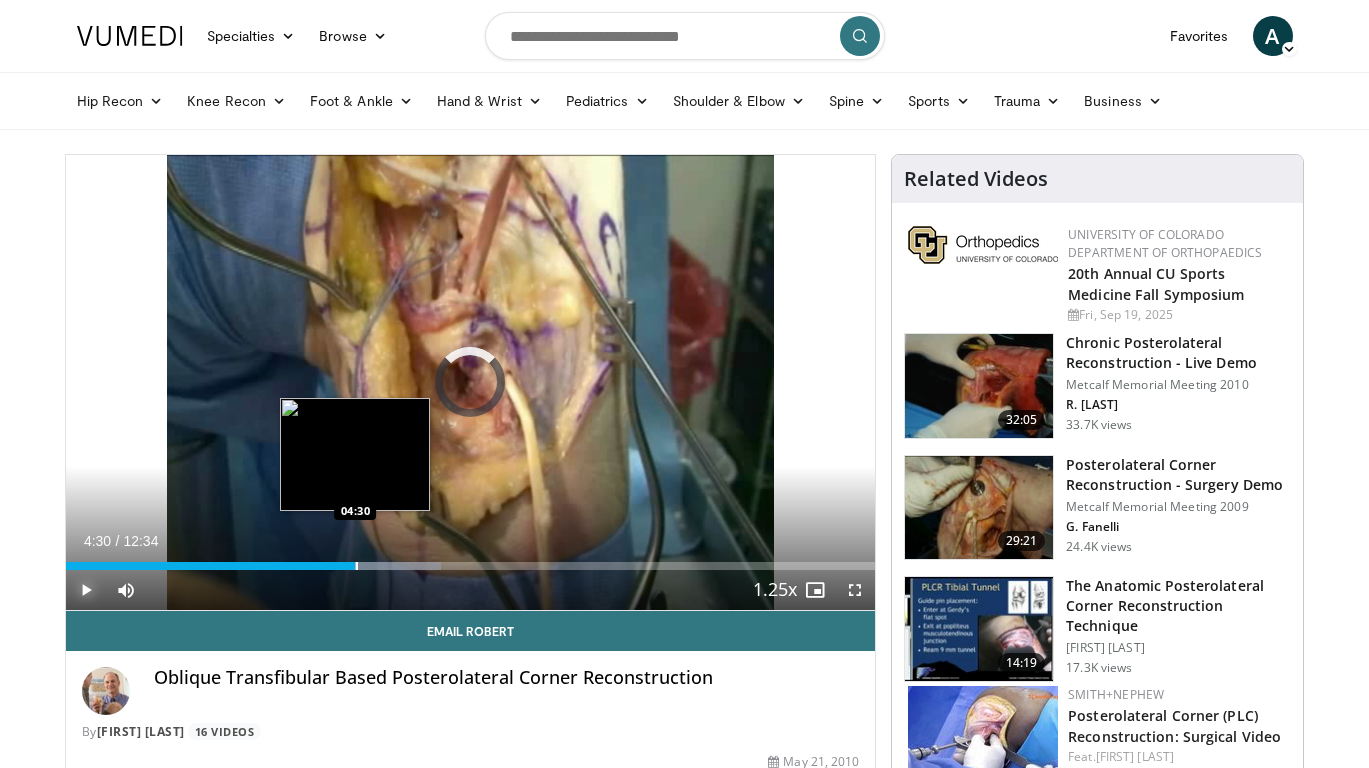 click at bounding box center (357, 566) 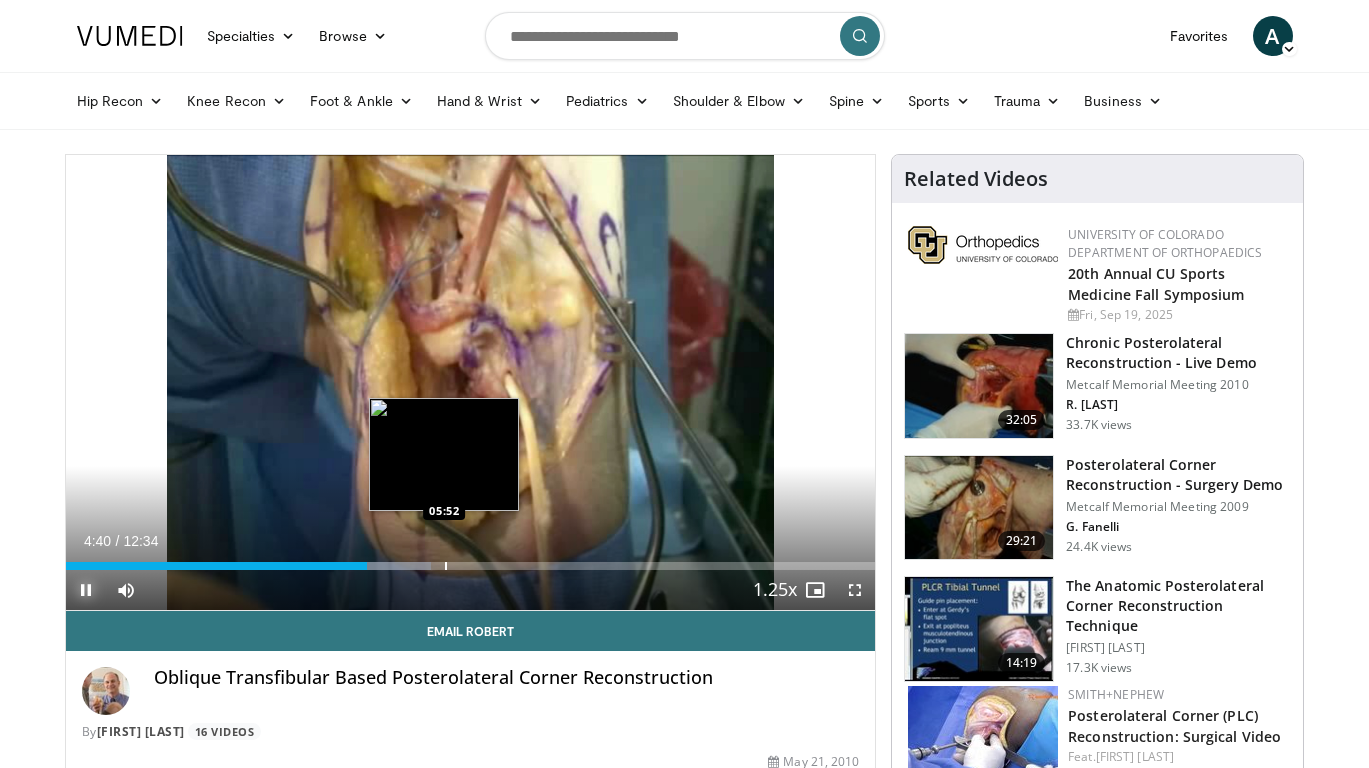 click on "Loaded :  45.12% 04:40 05:52" at bounding box center (471, 560) 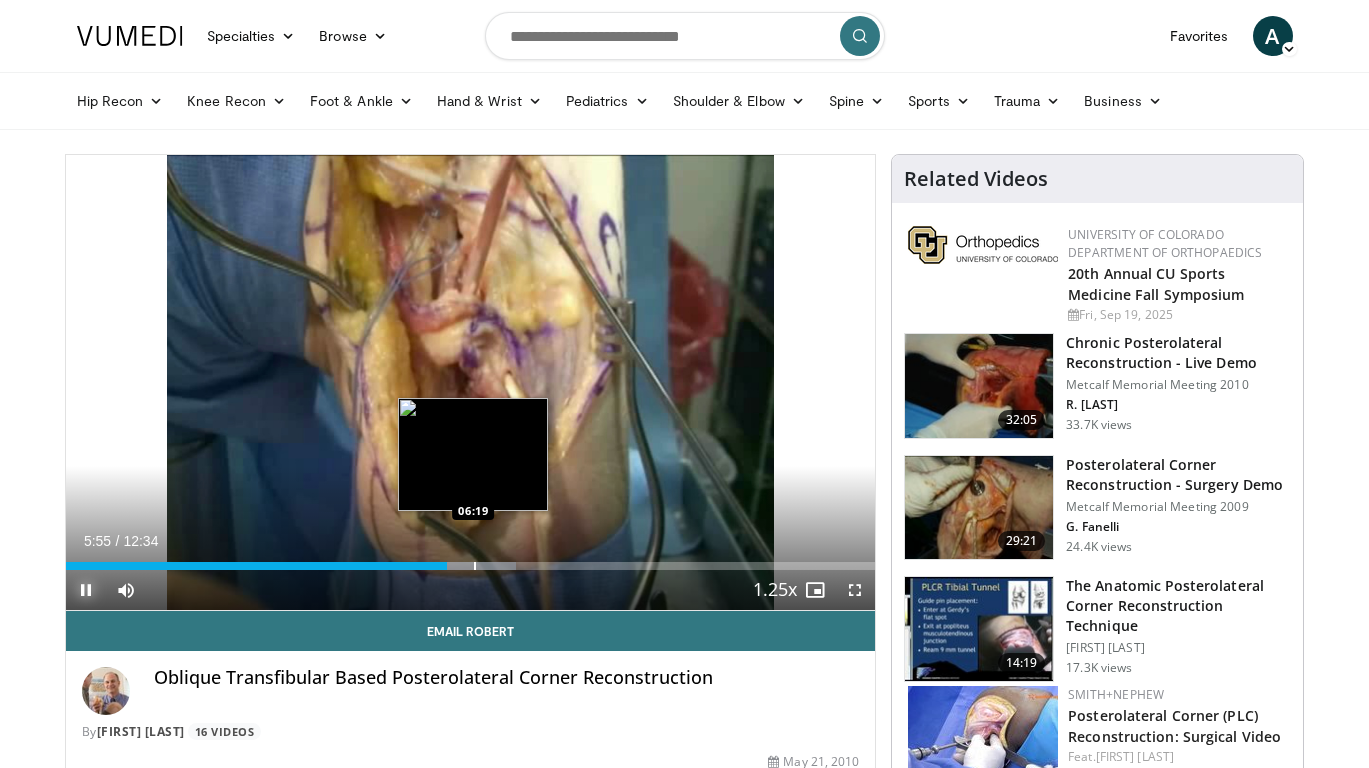 click on "Loaded :  55.59% 05:55 06:19" at bounding box center (471, 560) 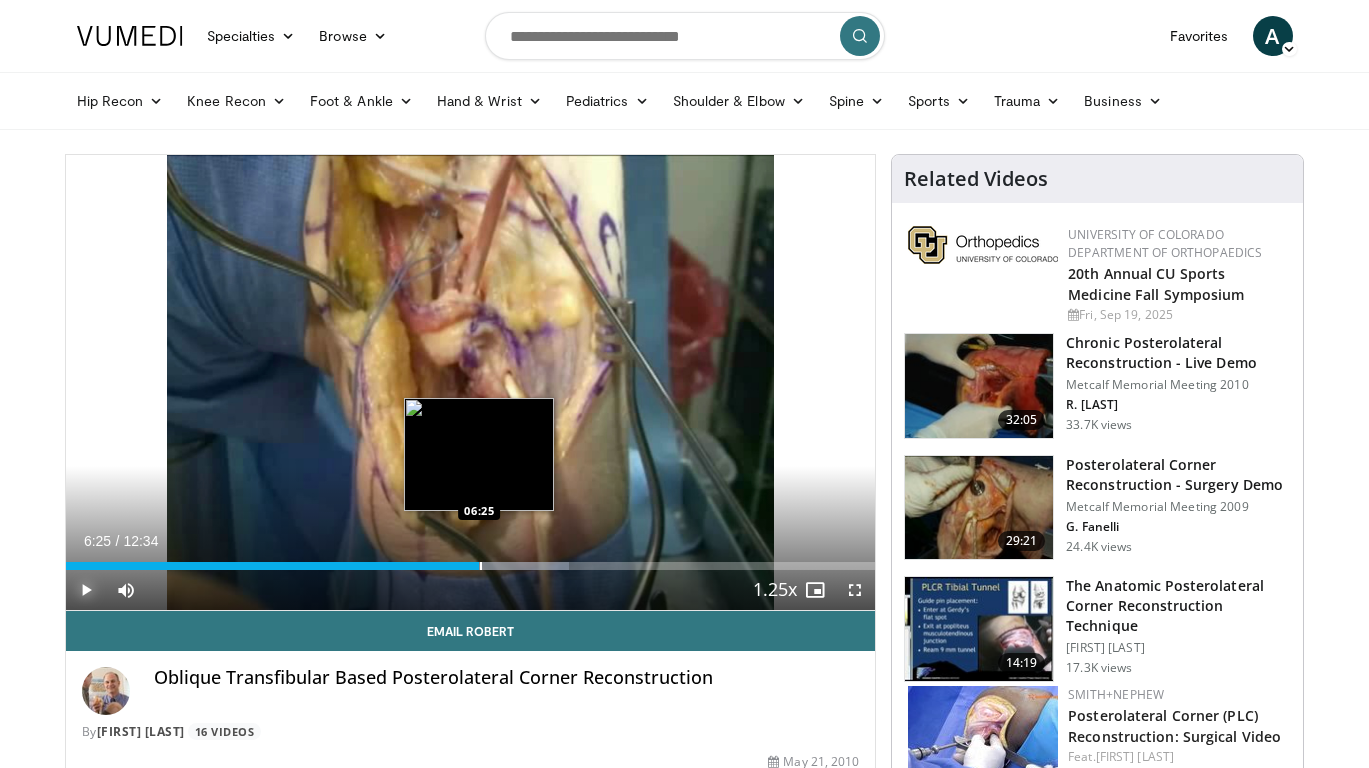 click at bounding box center [481, 566] 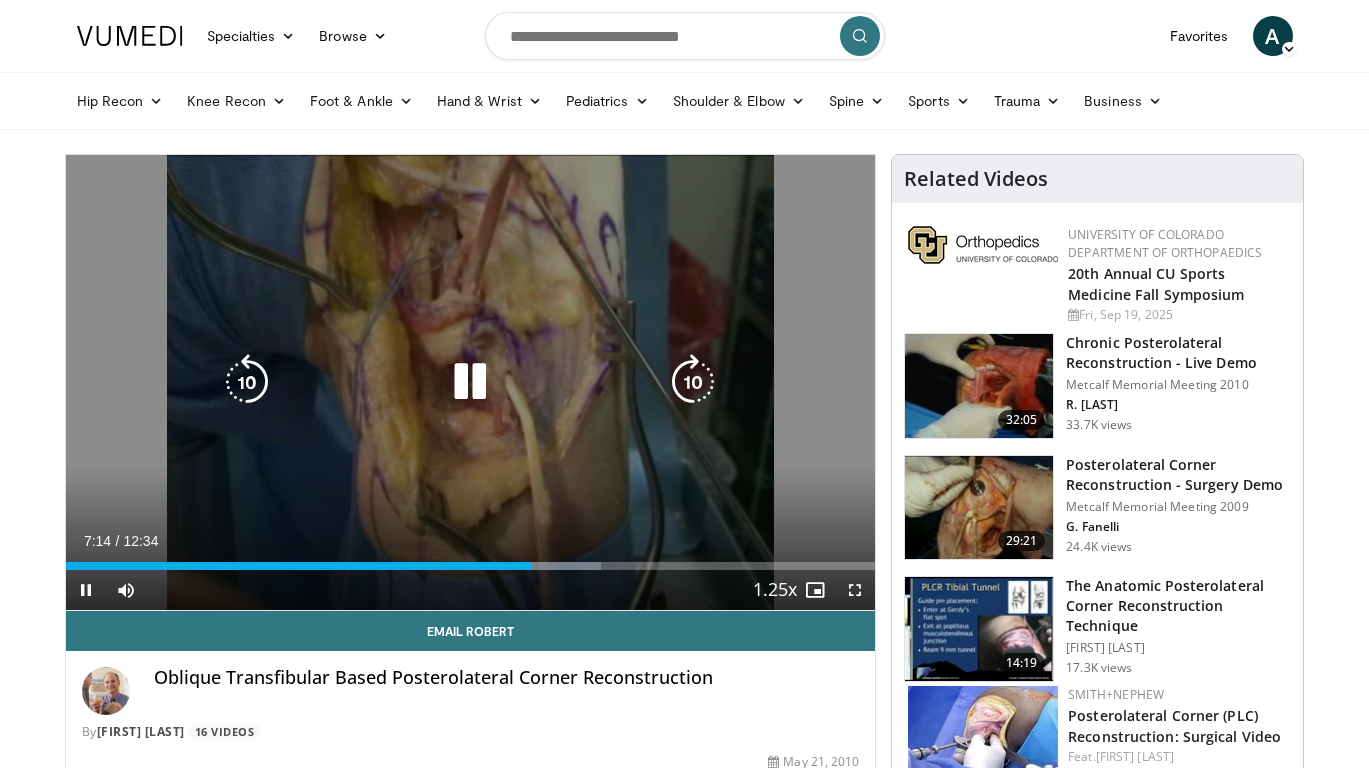 click at bounding box center [470, 382] 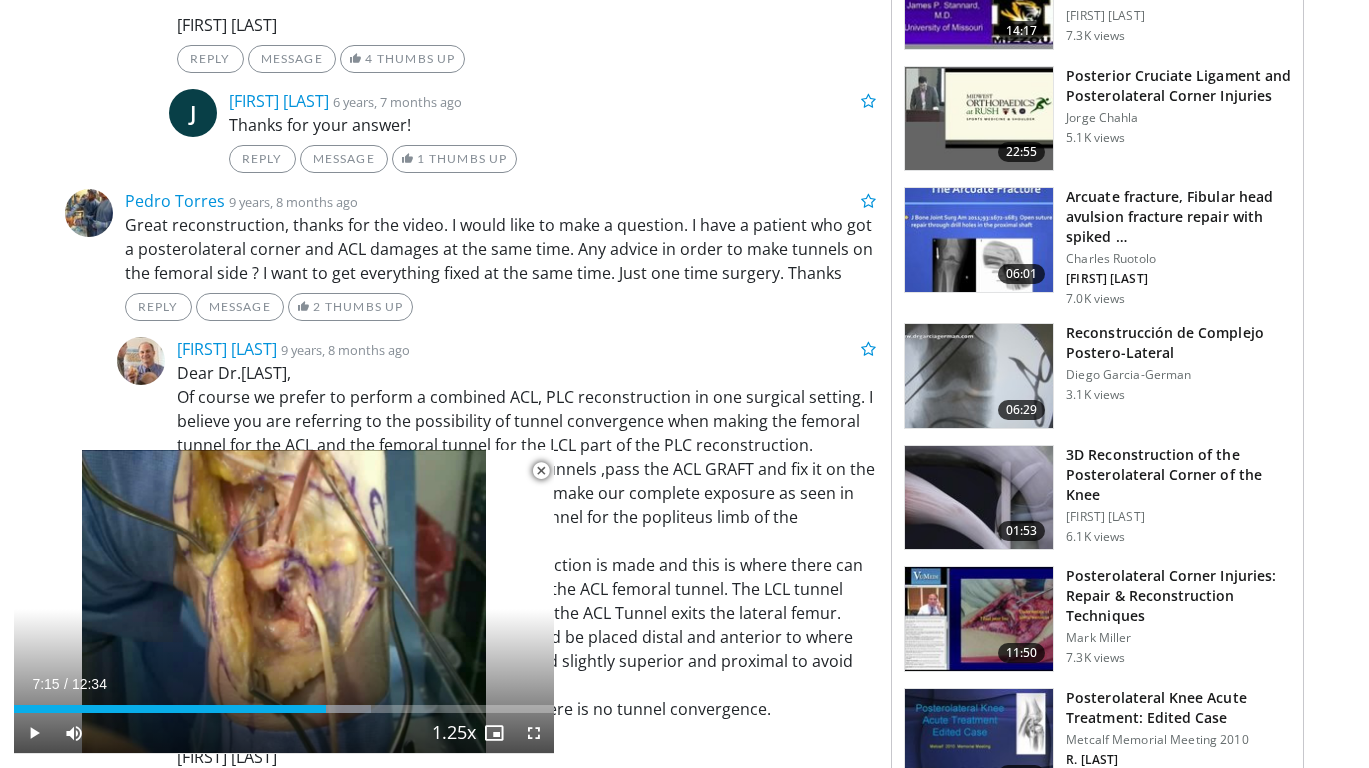 scroll, scrollTop: 1613, scrollLeft: 0, axis: vertical 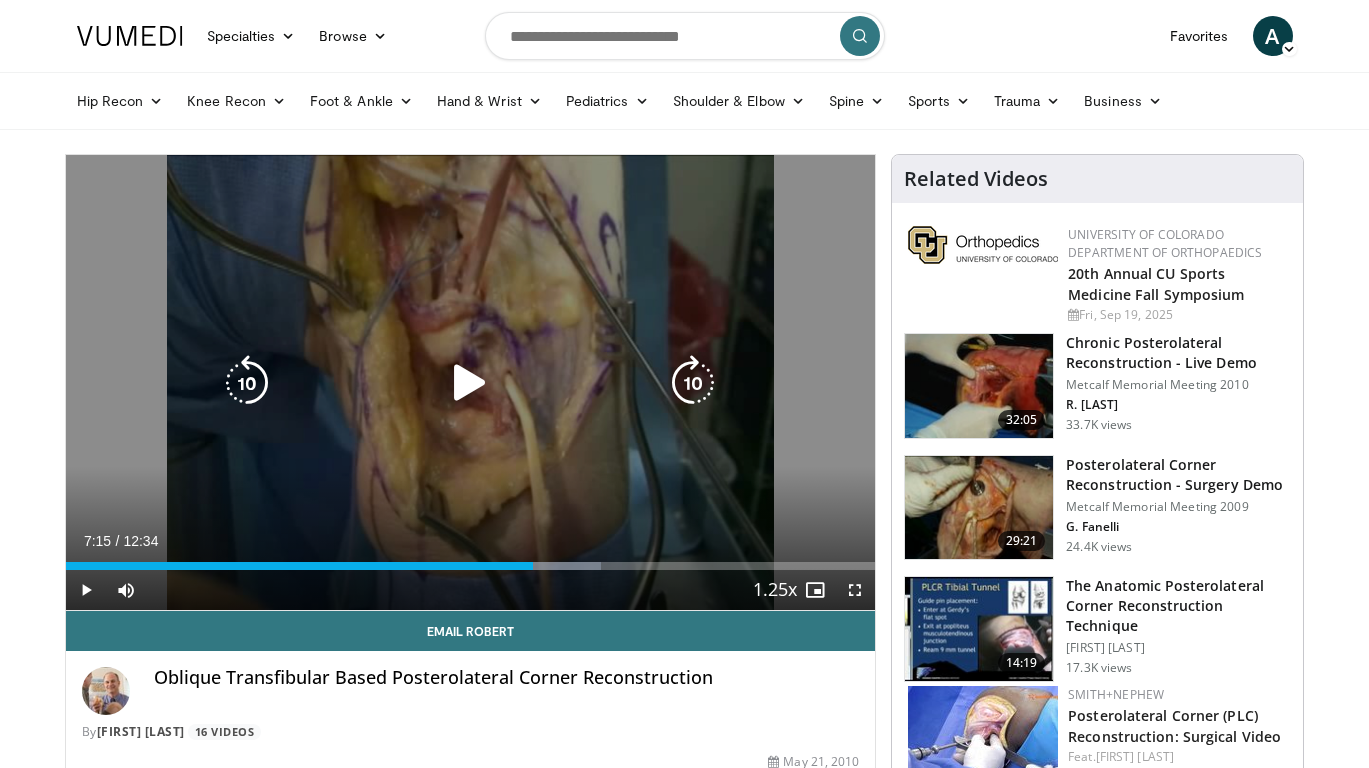 click at bounding box center (470, 383) 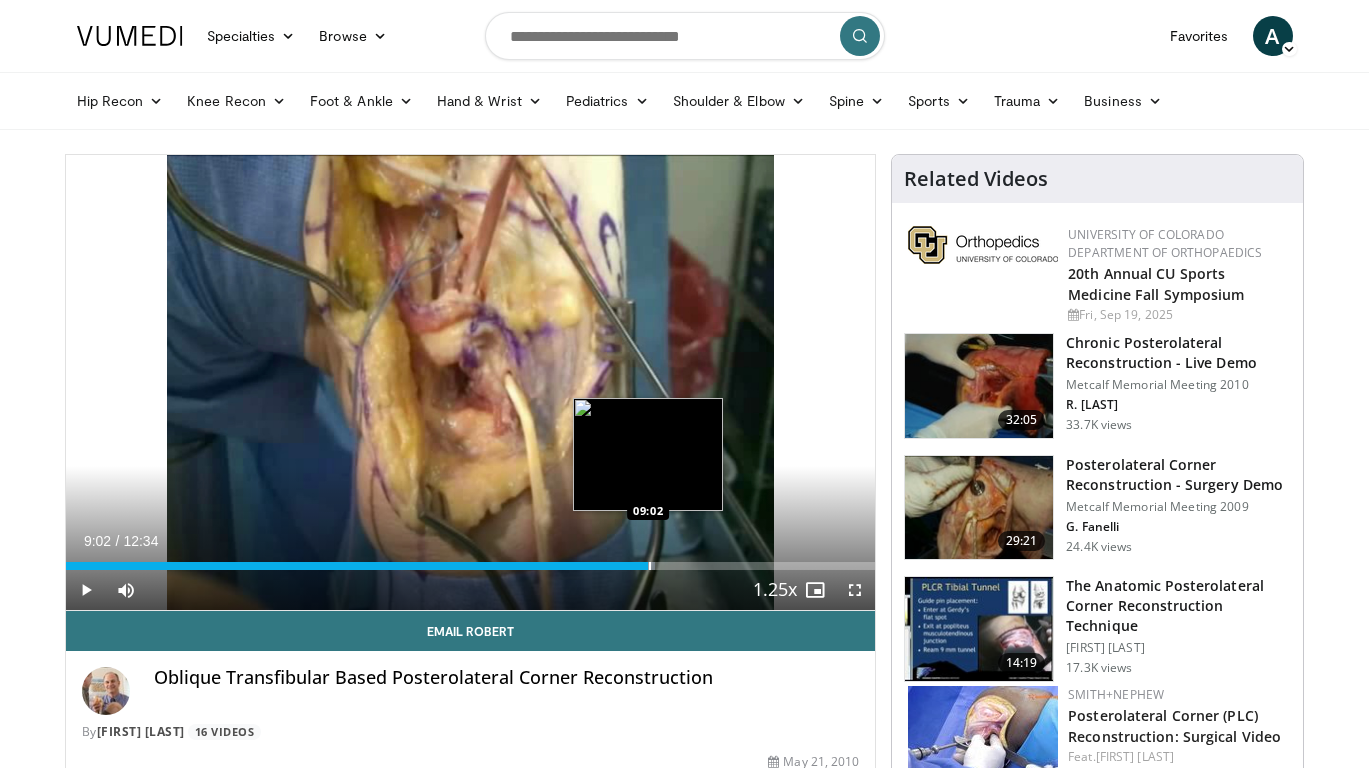 click at bounding box center [650, 566] 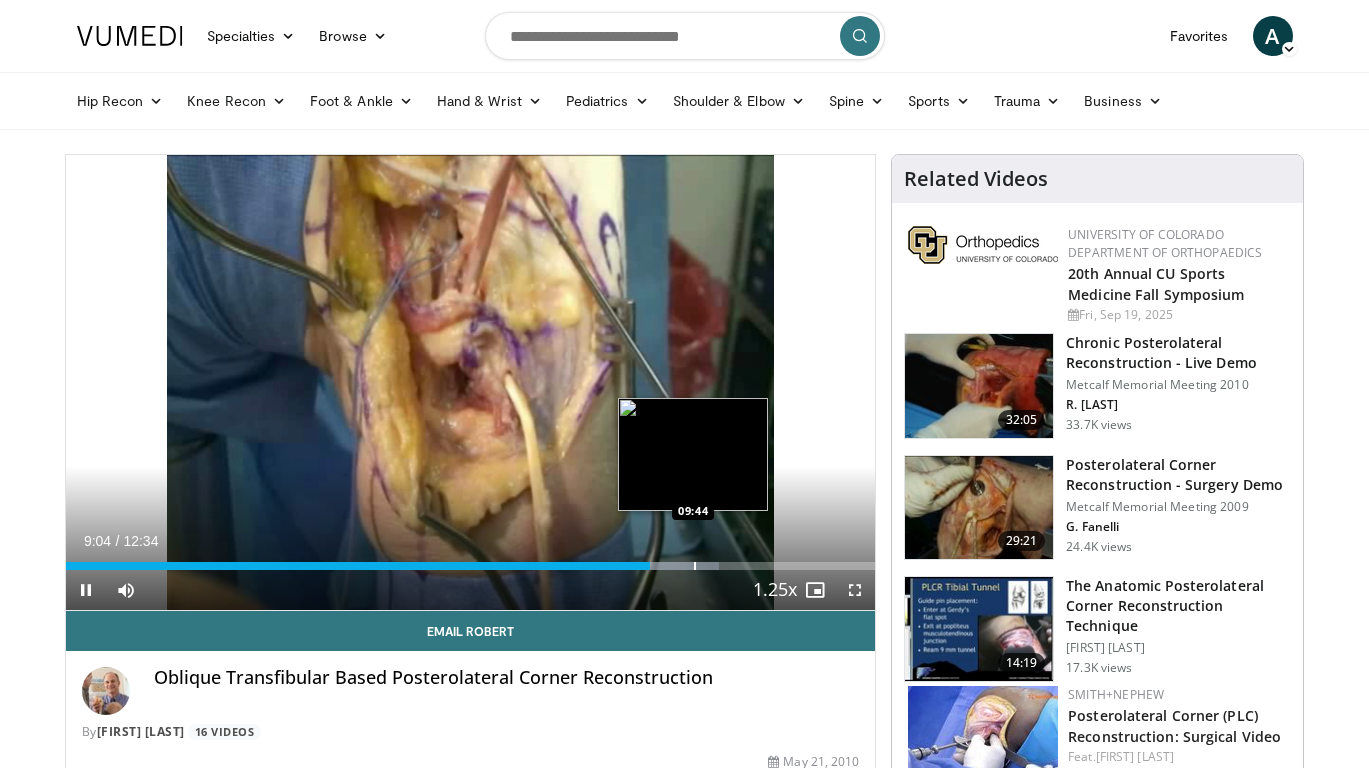 click at bounding box center (695, 566) 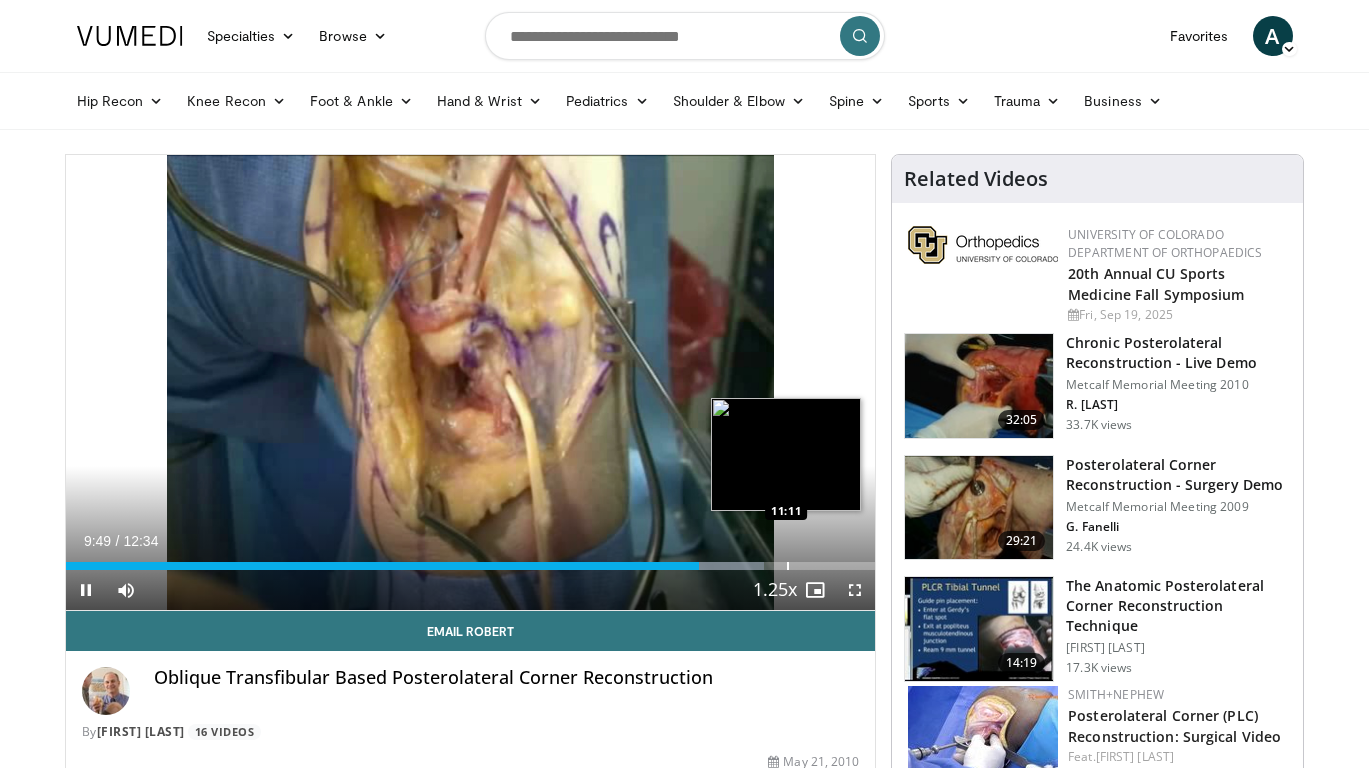 click at bounding box center (788, 566) 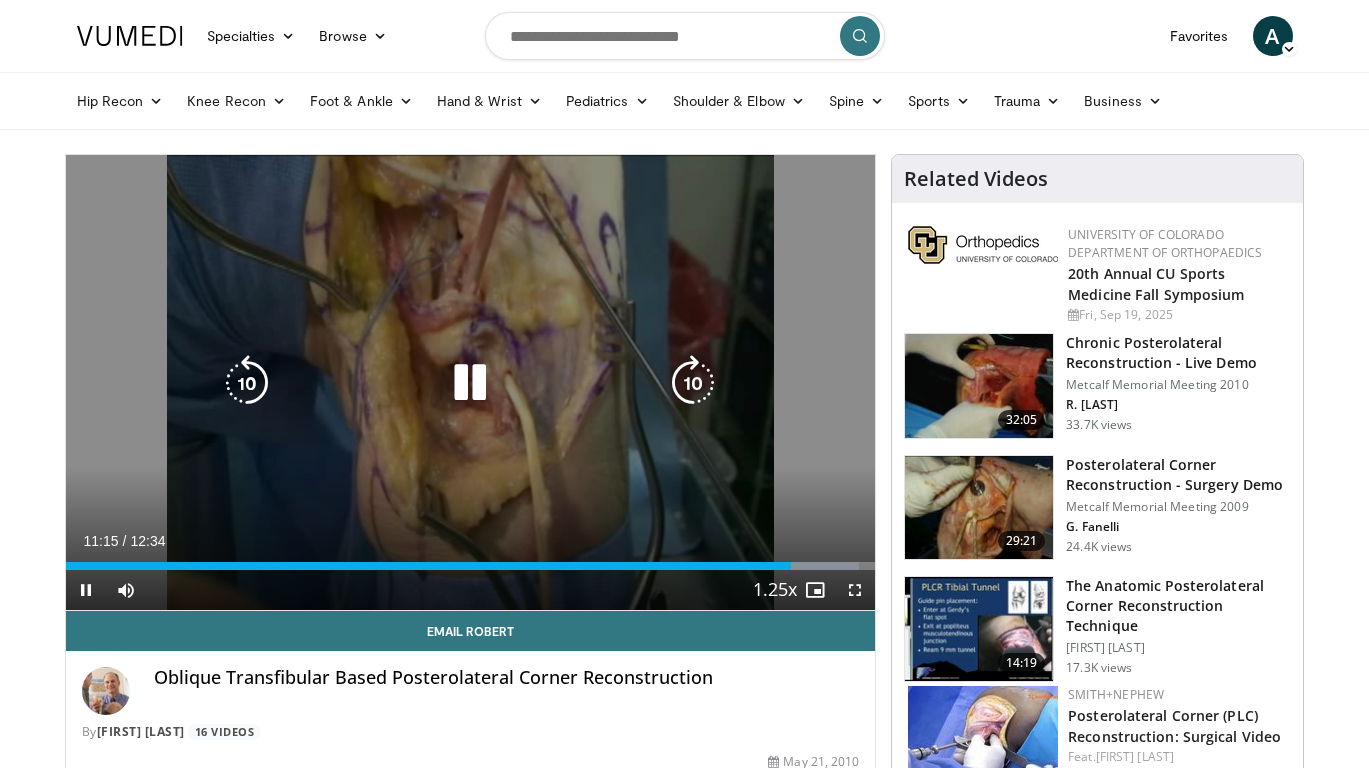 click at bounding box center (470, 383) 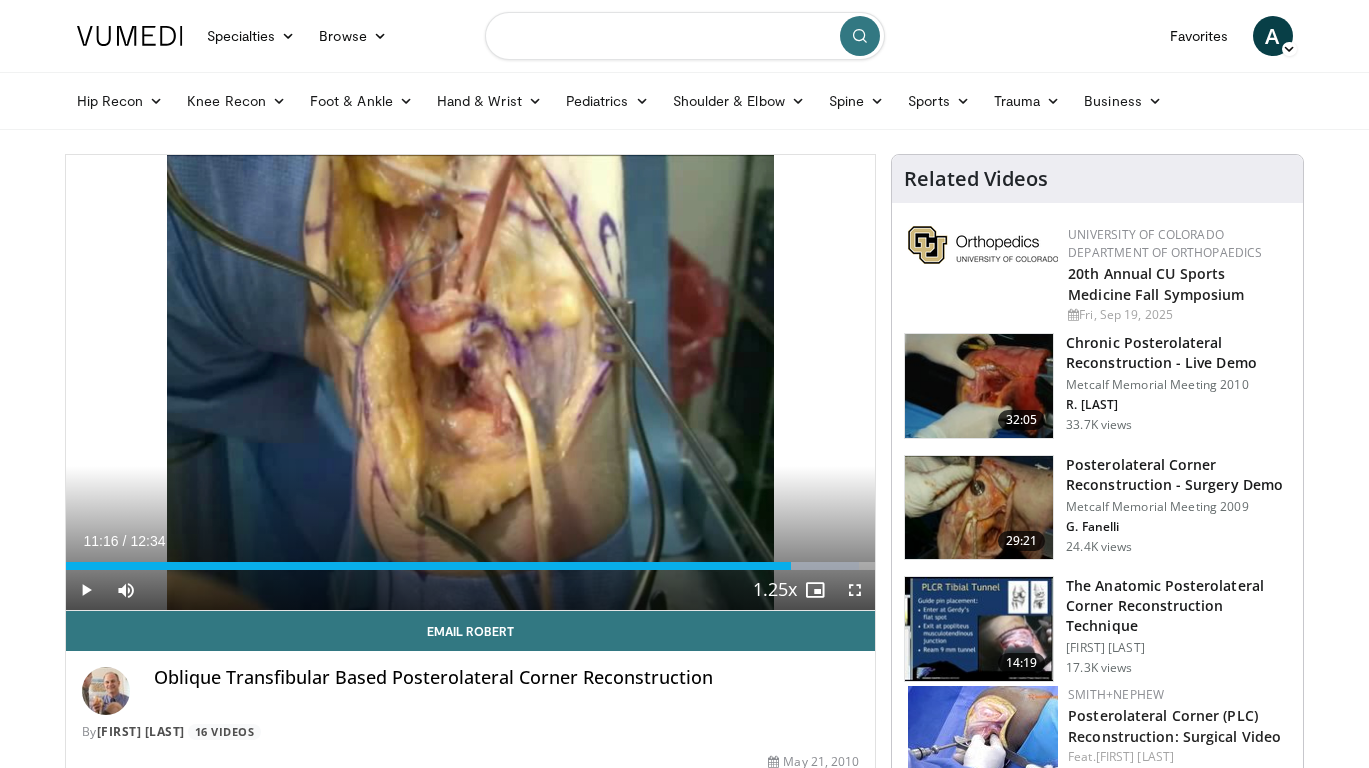 click at bounding box center [685, 36] 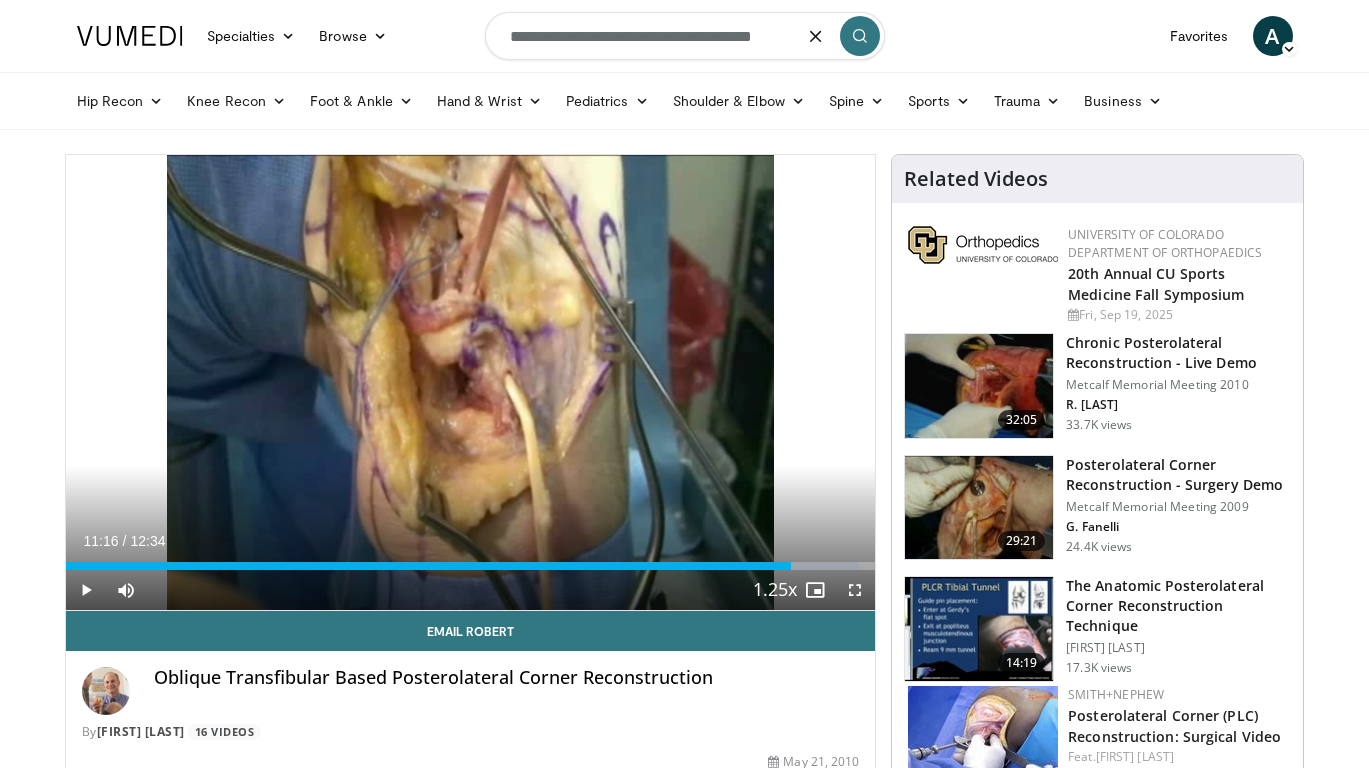 type on "**********" 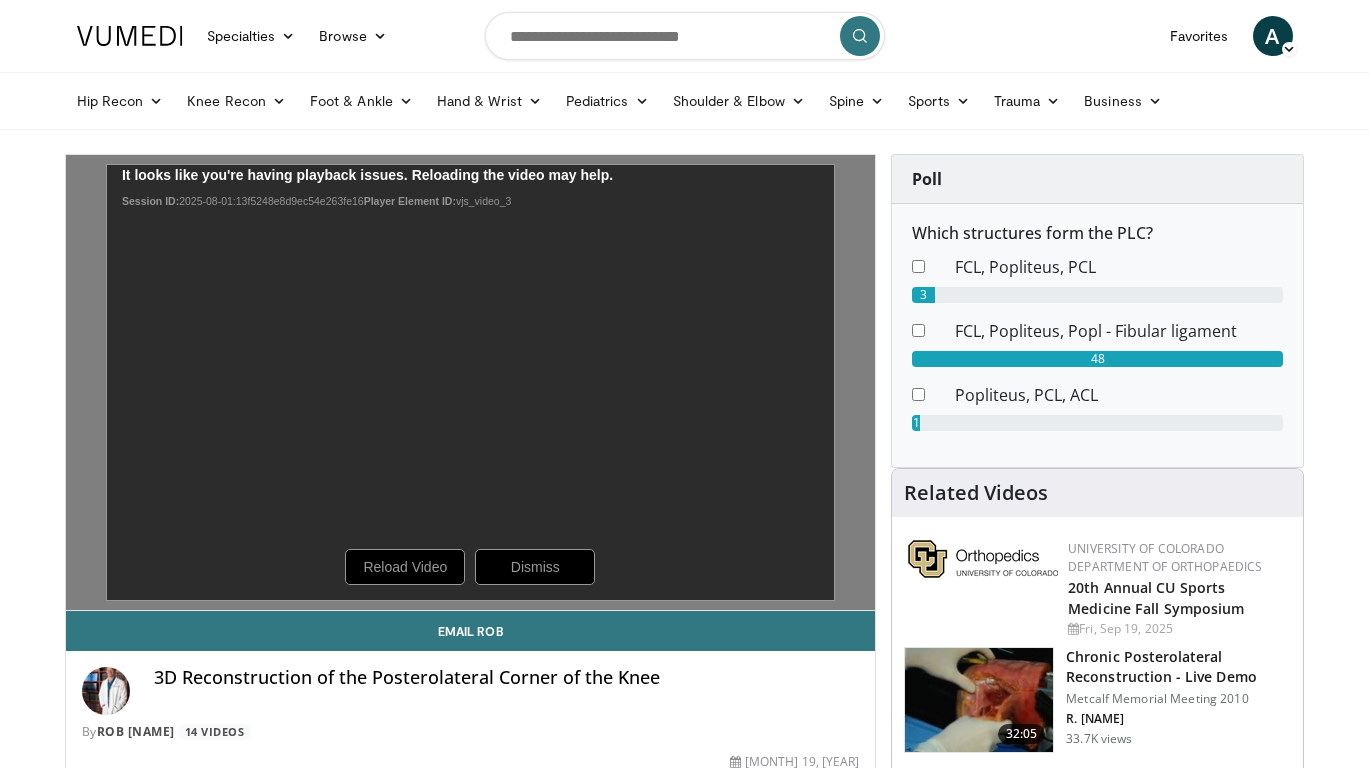 scroll, scrollTop: 0, scrollLeft: 0, axis: both 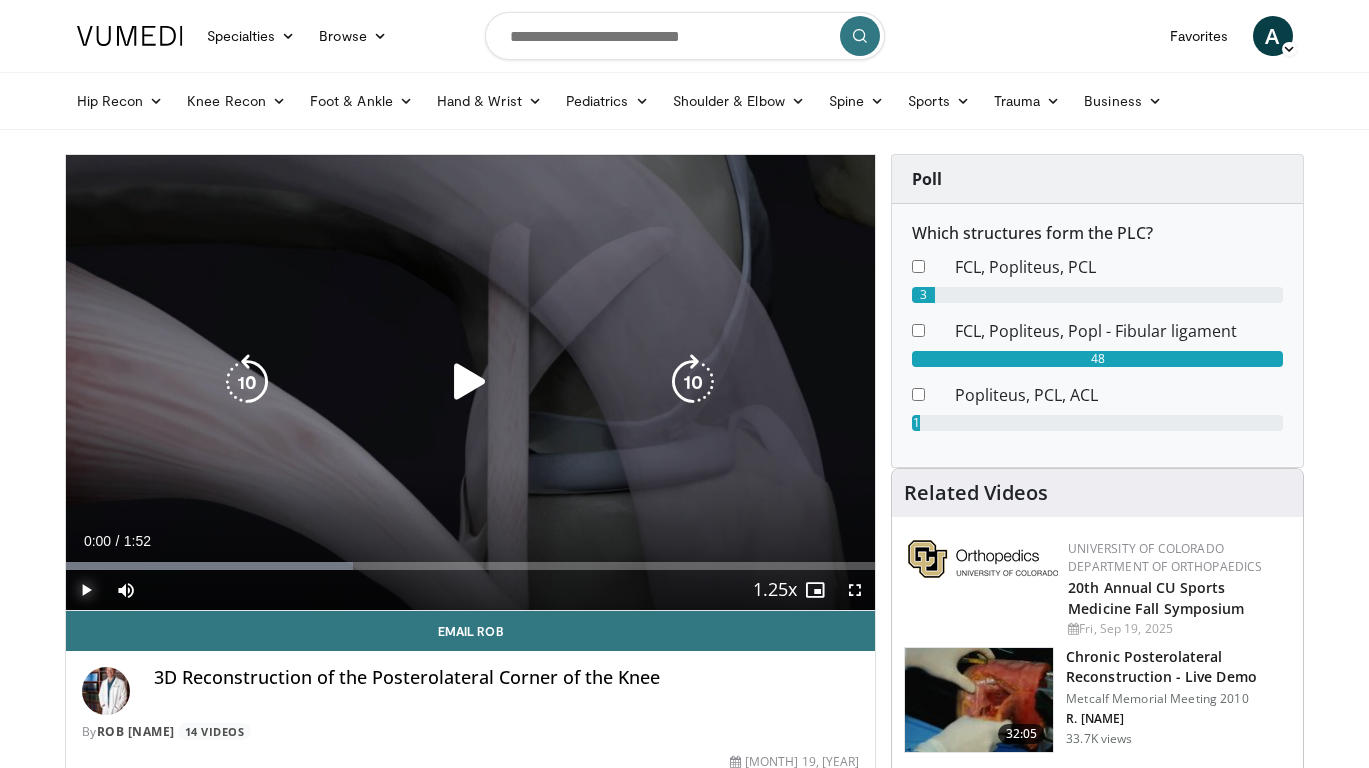 click at bounding box center (86, 590) 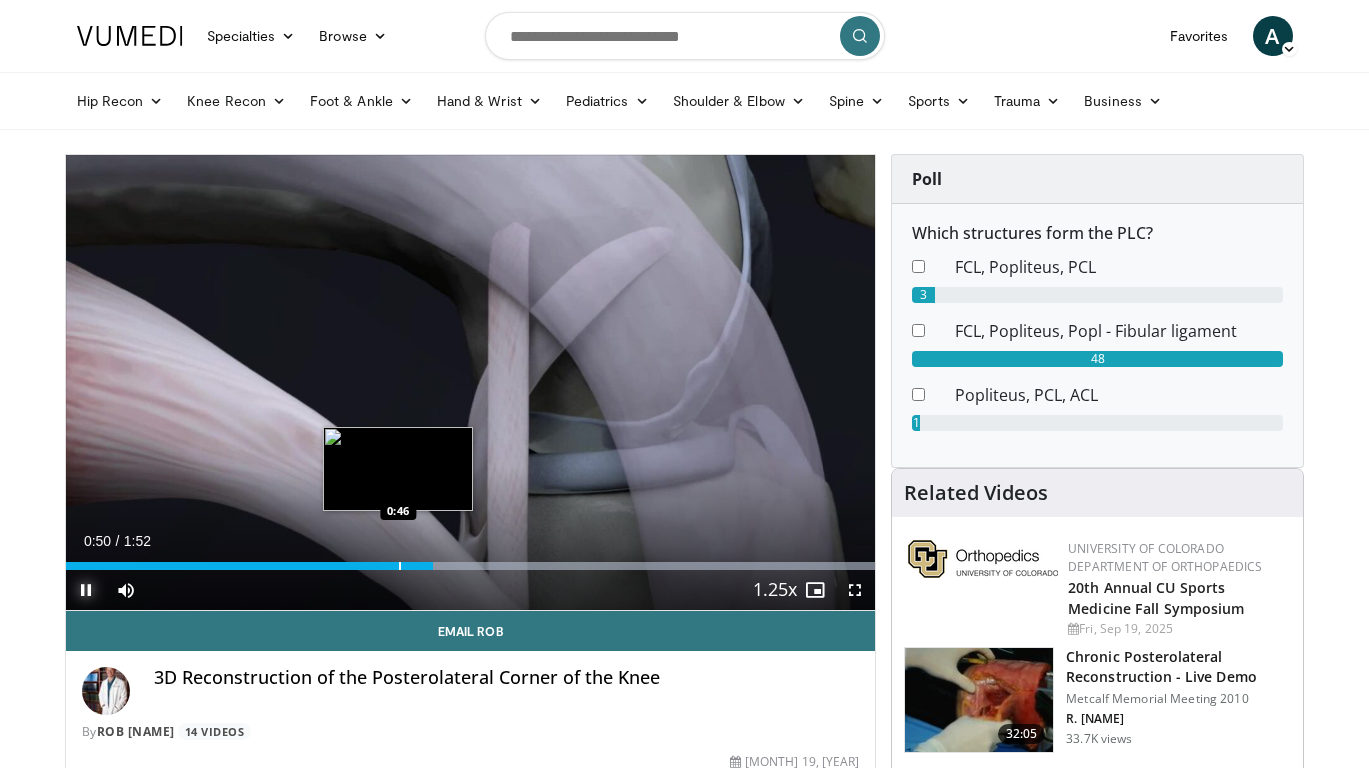 click at bounding box center [400, 566] 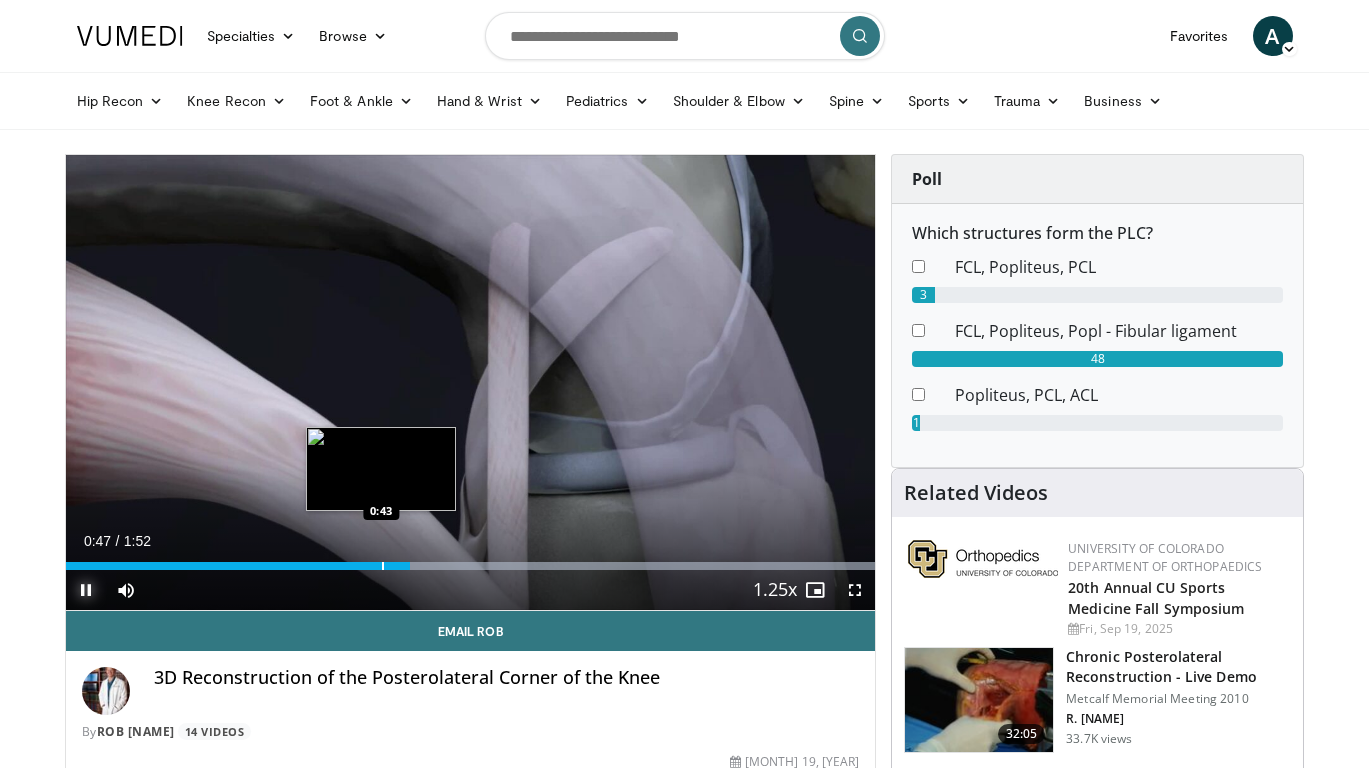 click at bounding box center (383, 566) 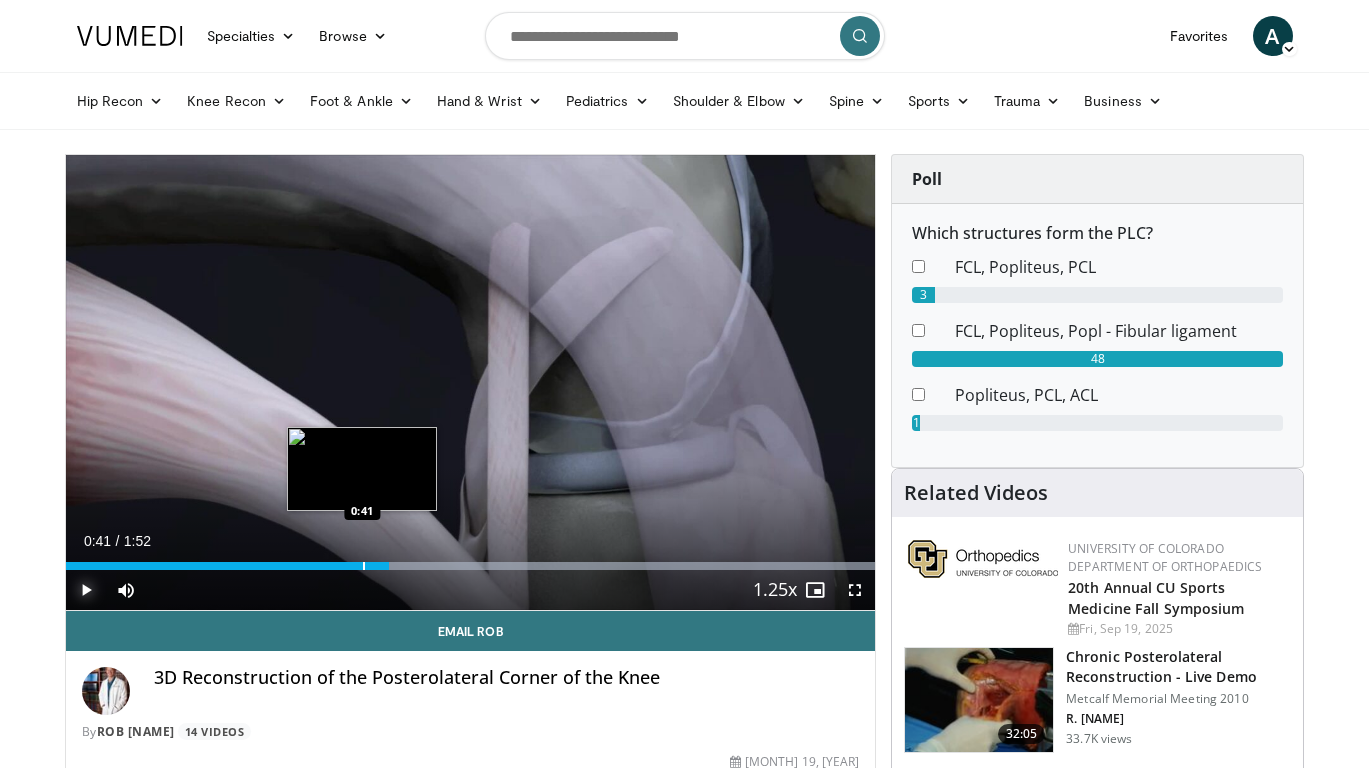 click on "Loaded :  100.00% 0:44 0:41" at bounding box center [471, 560] 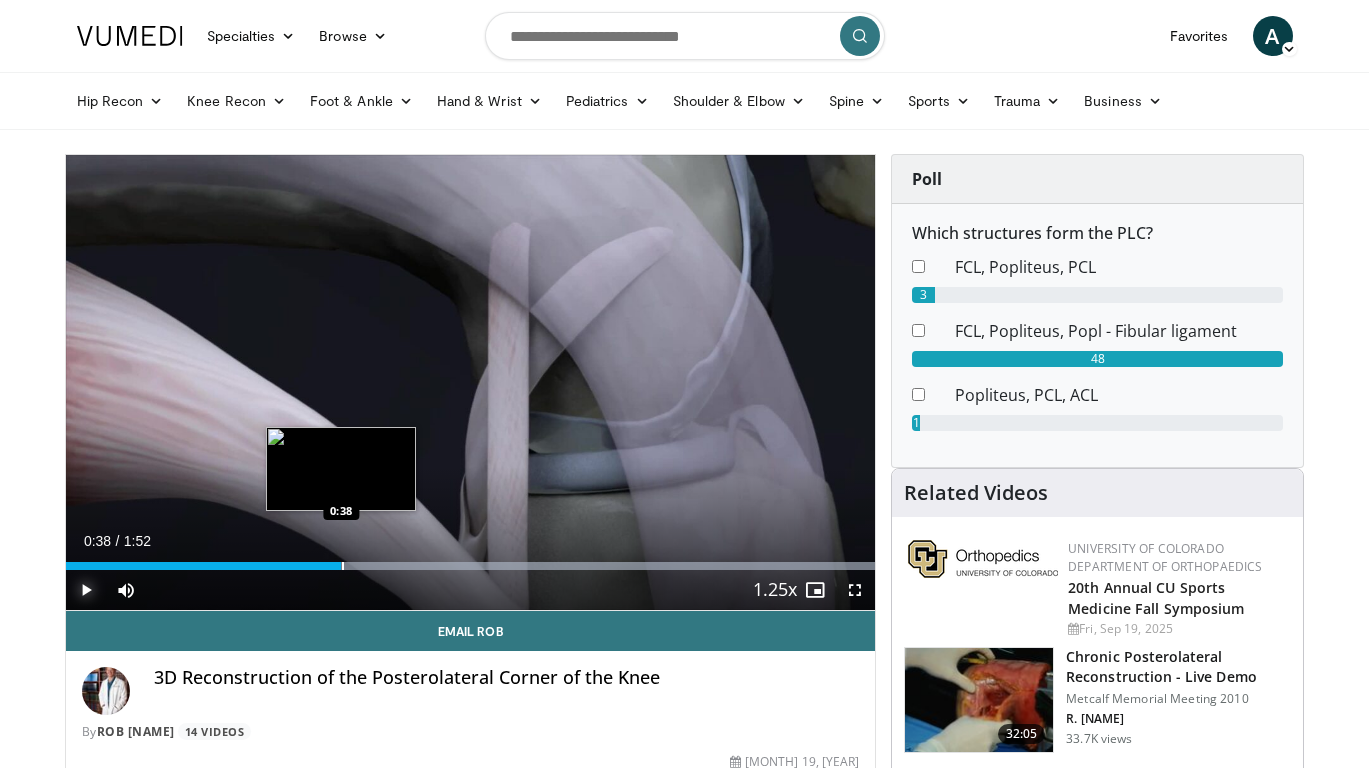 click on "Loaded :  100.00% 0:38 0:38" at bounding box center [471, 560] 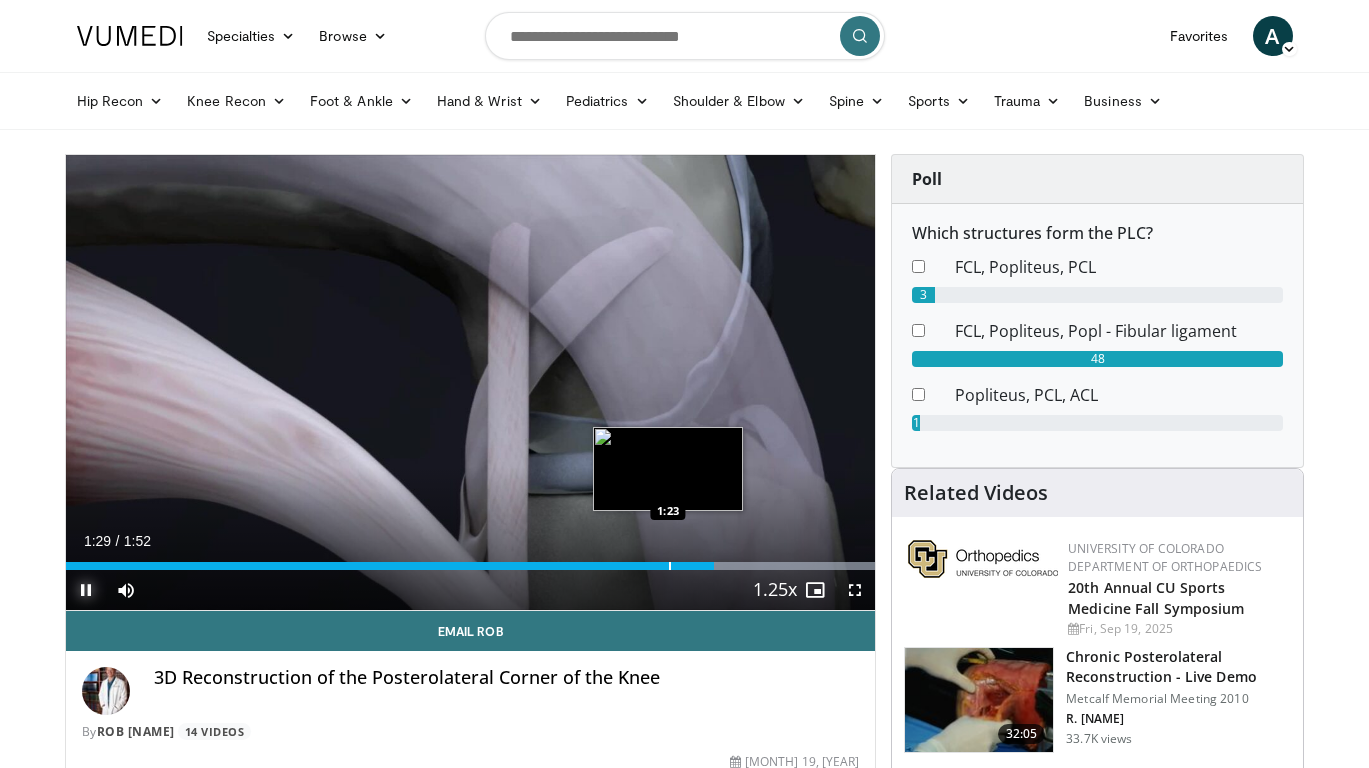 click at bounding box center (670, 566) 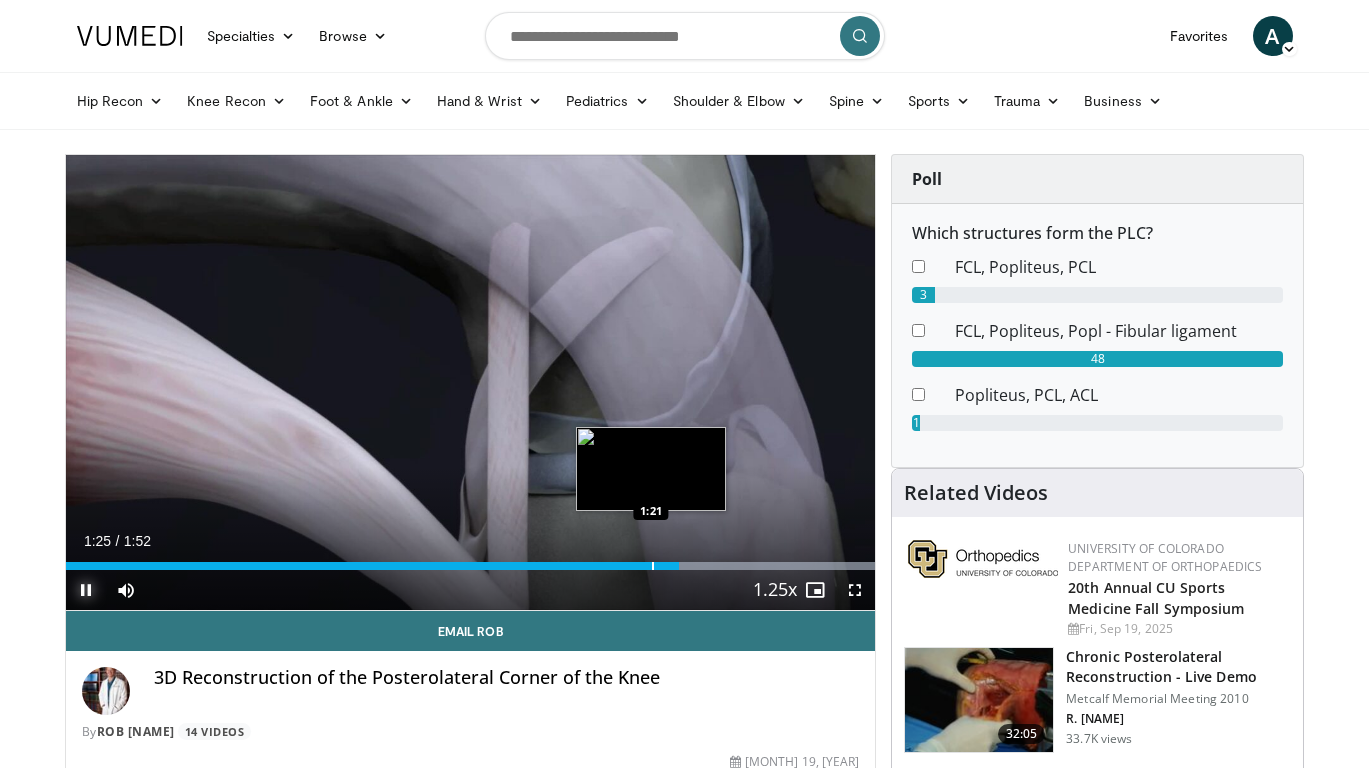 click at bounding box center (653, 566) 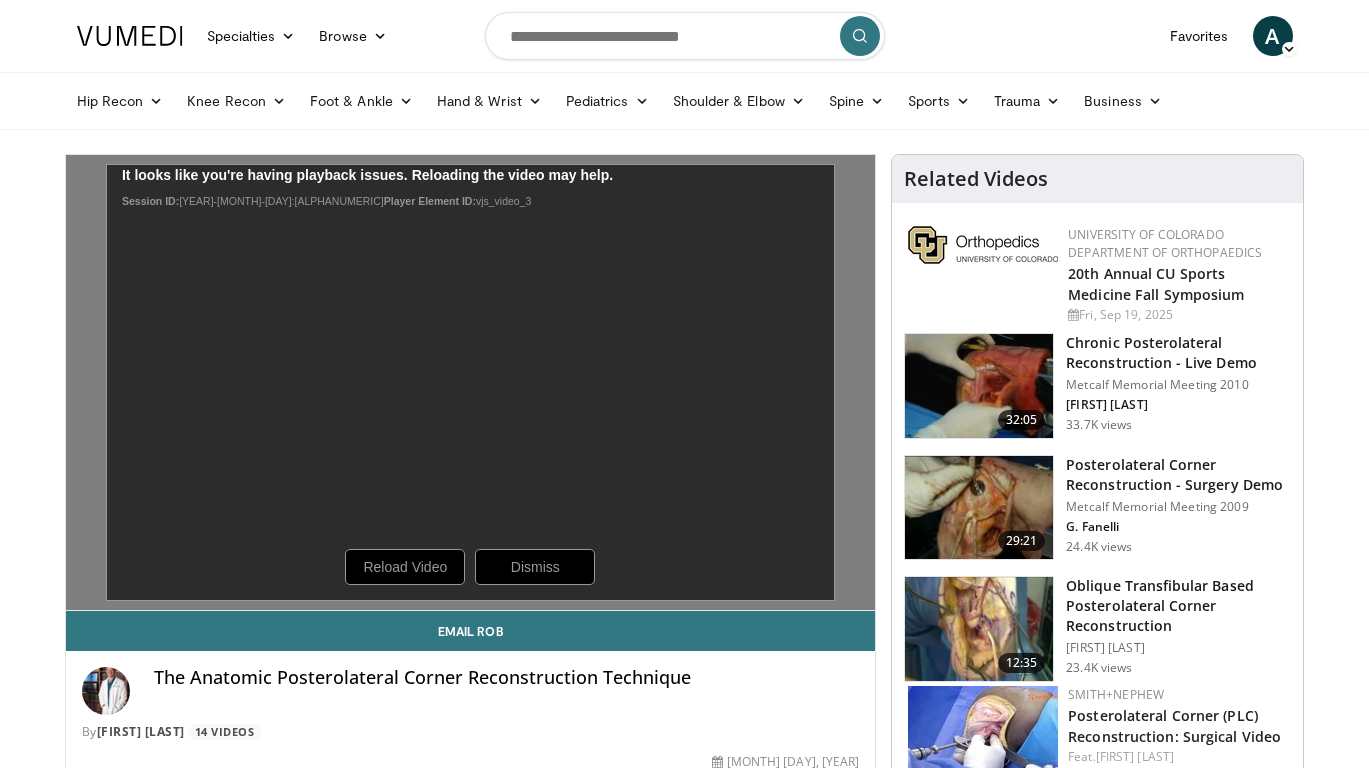 scroll, scrollTop: 0, scrollLeft: 0, axis: both 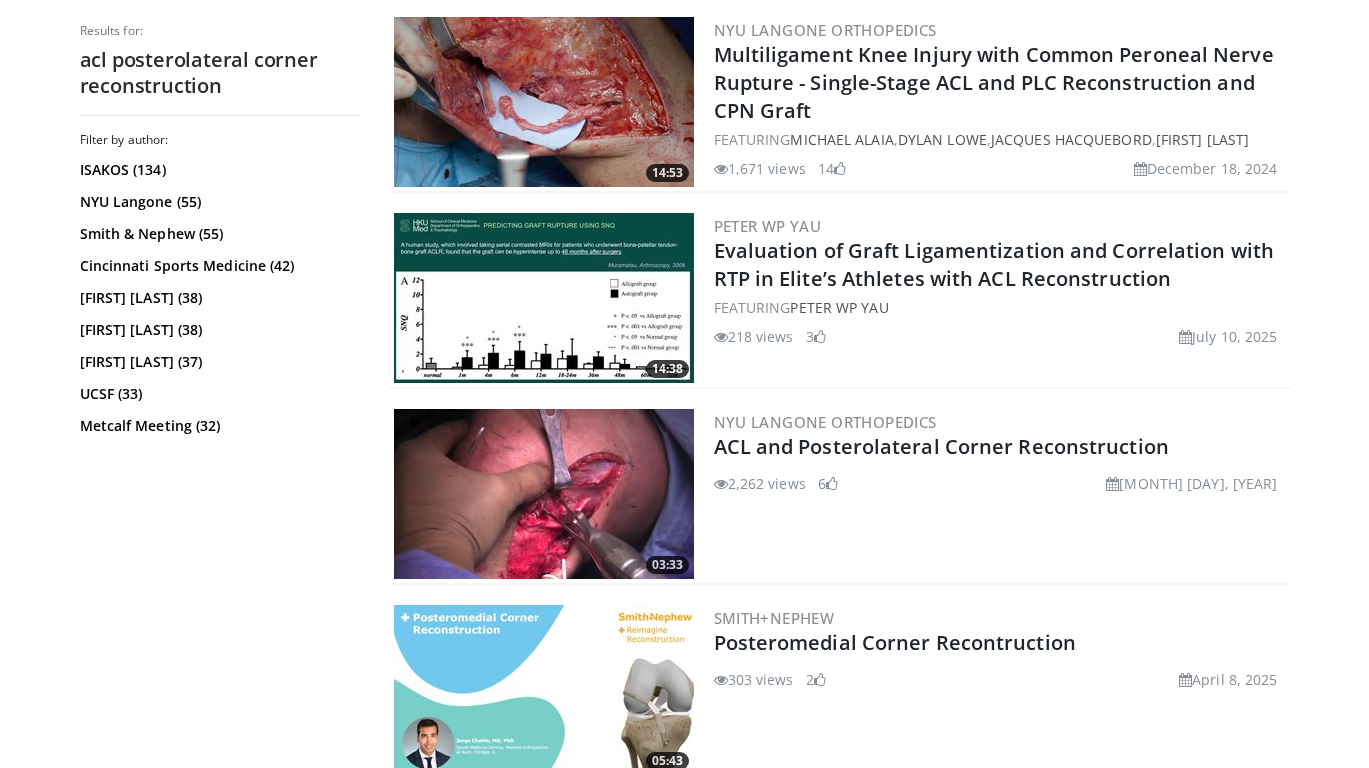click at bounding box center (544, 102) 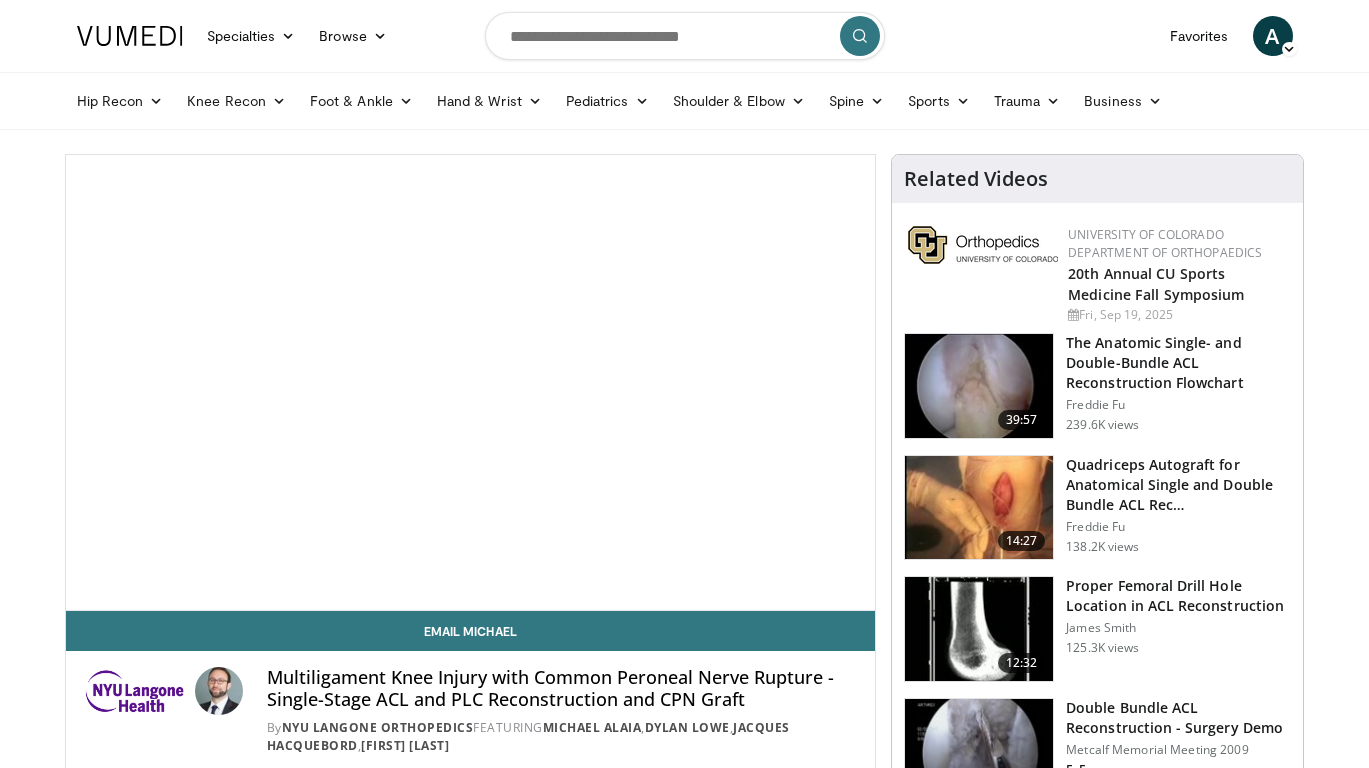 scroll, scrollTop: 0, scrollLeft: 0, axis: both 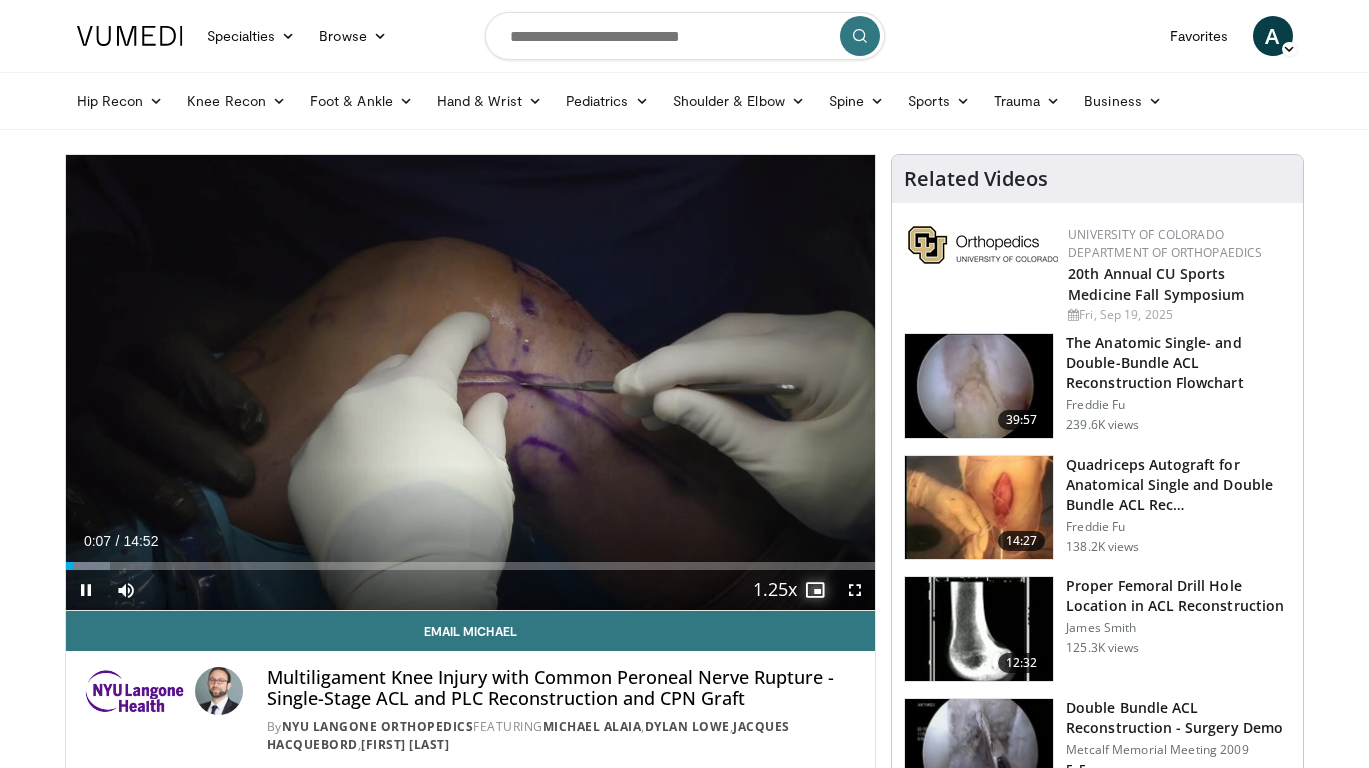 click at bounding box center (815, 590) 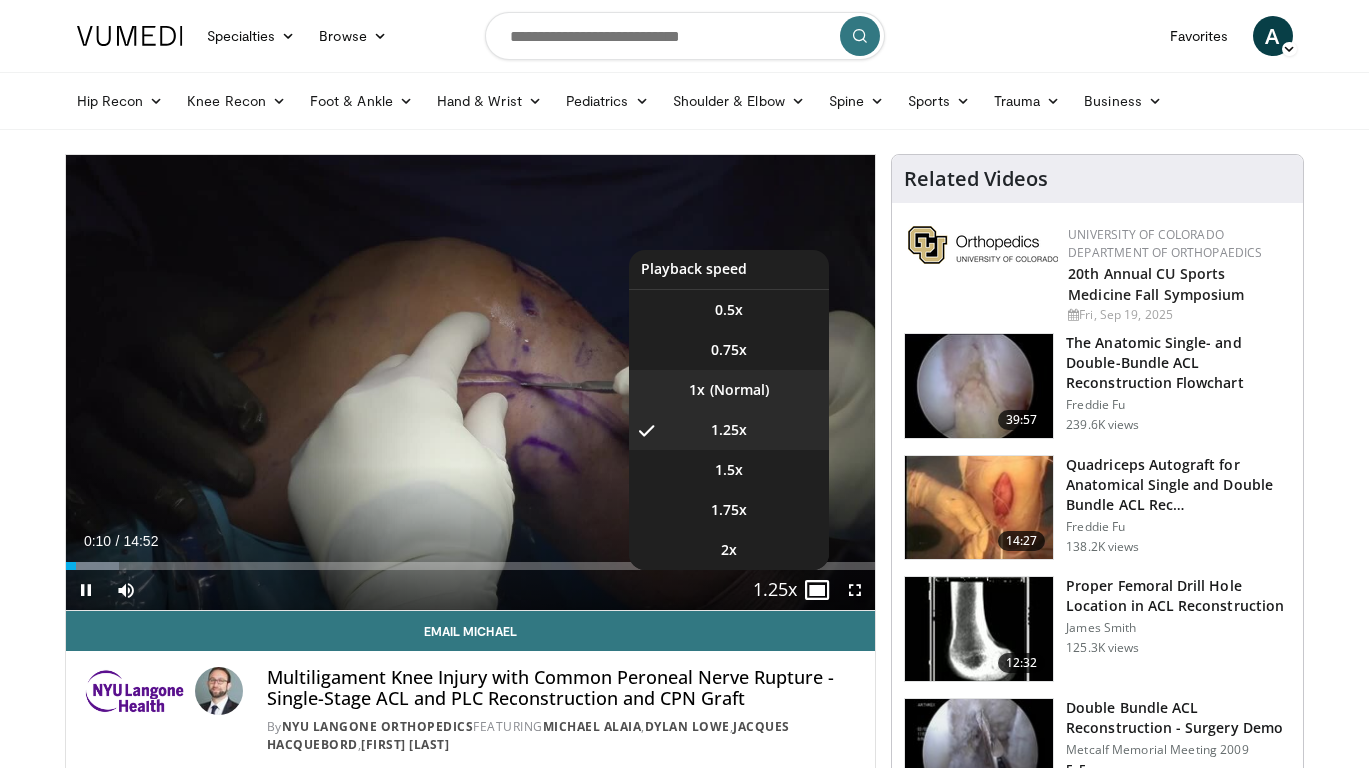 click on "1x" at bounding box center (729, 390) 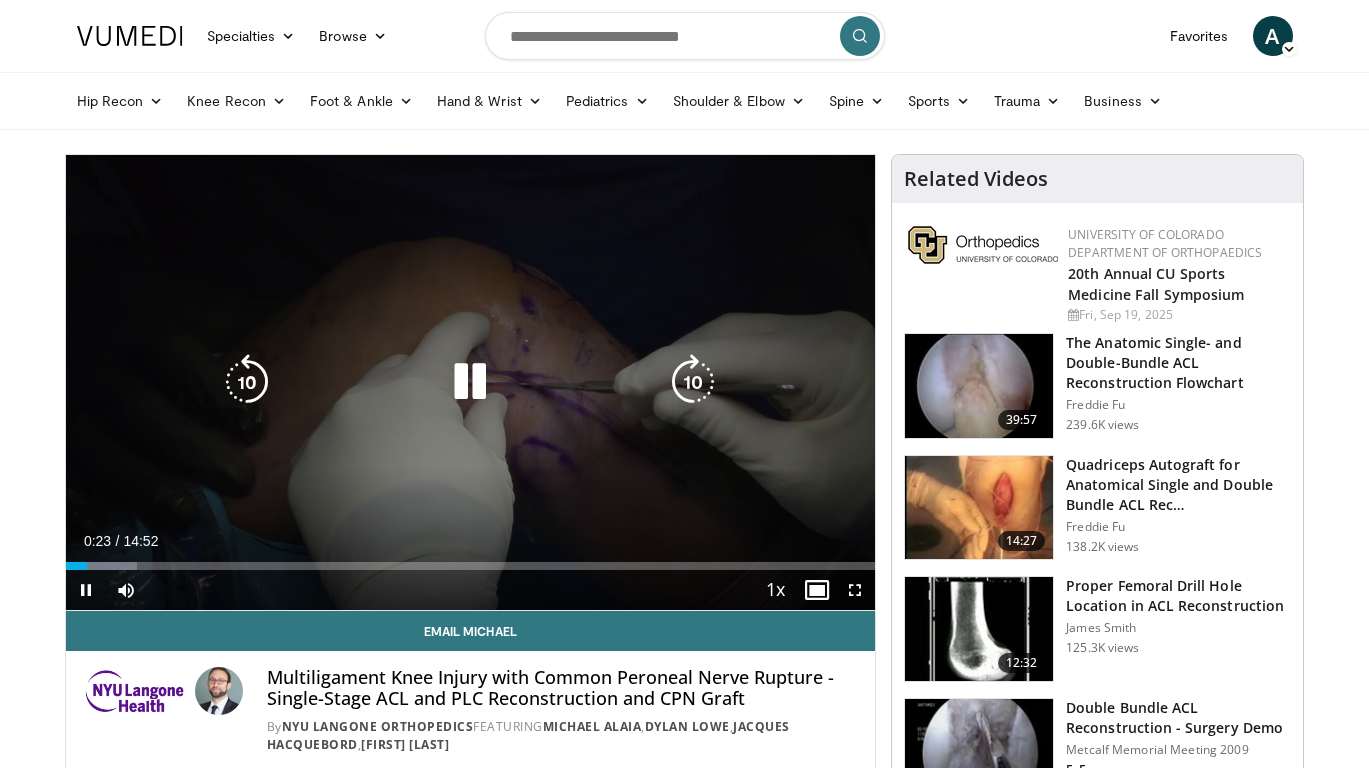 click on "10 seconds
Tap to unmute" at bounding box center (471, 382) 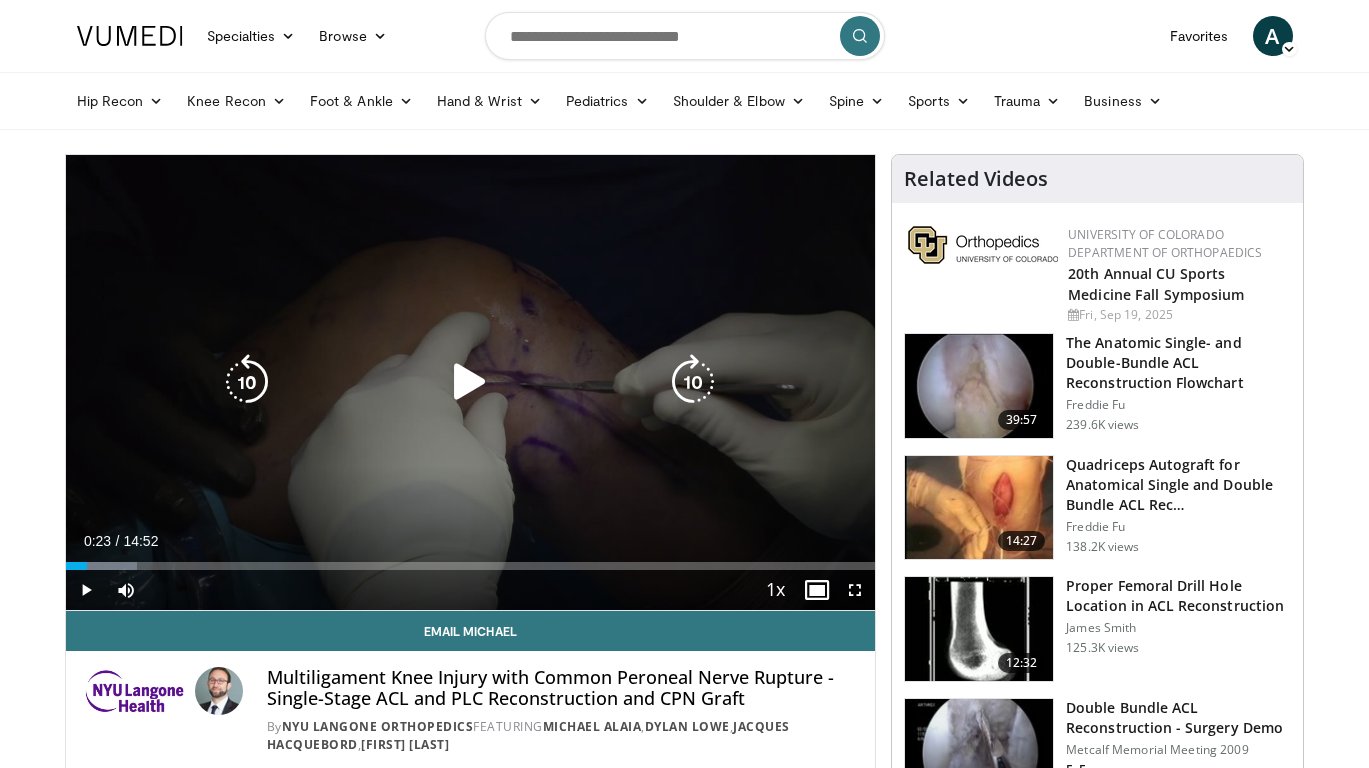 click on "10 seconds
Tap to unmute" at bounding box center [471, 382] 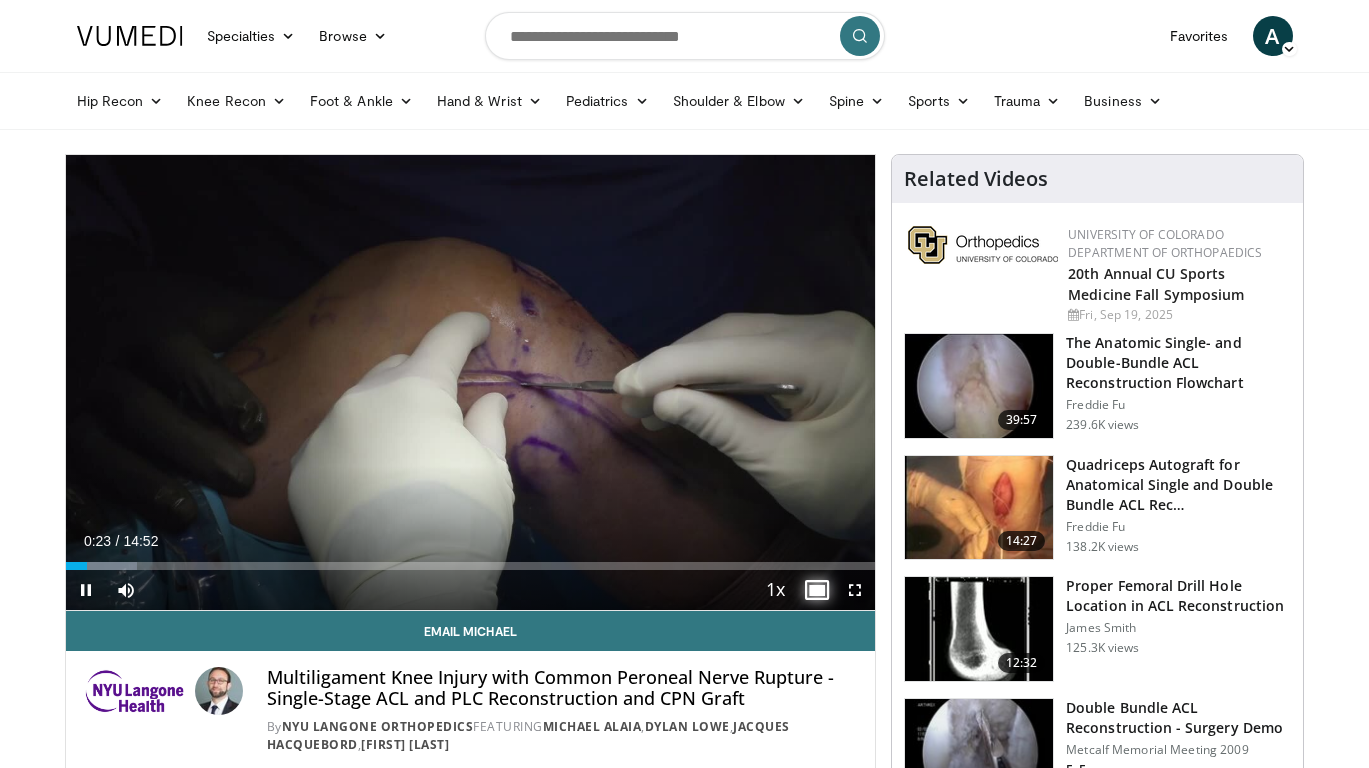 click at bounding box center [815, 590] 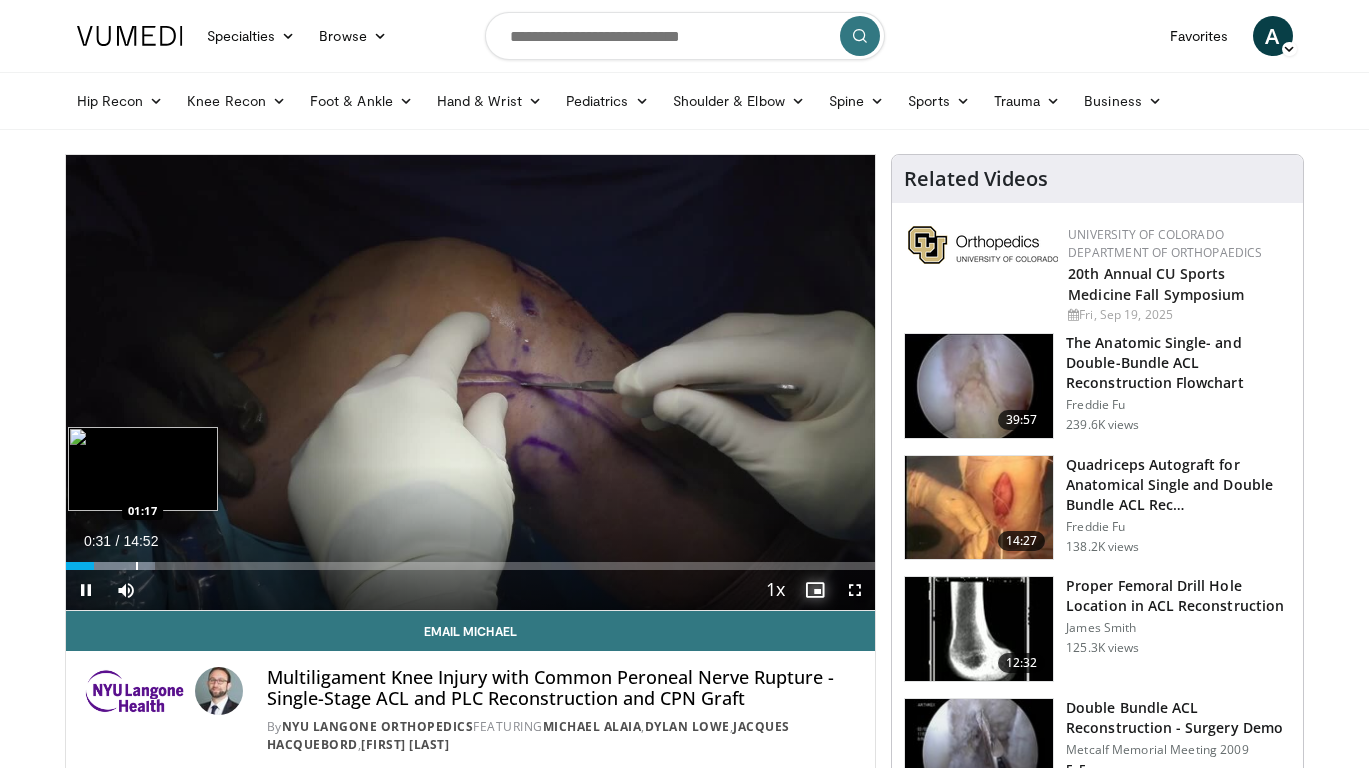 click at bounding box center (137, 566) 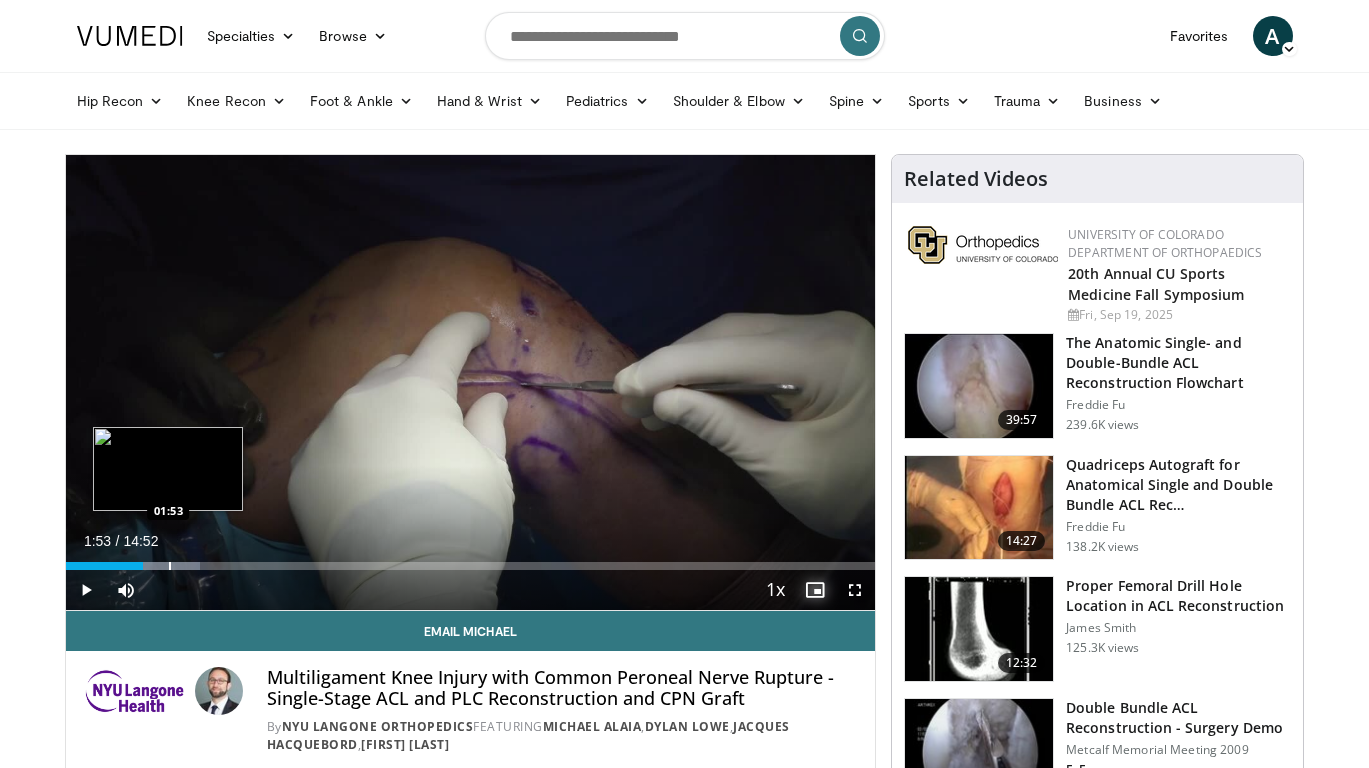 click on "Loaded :  16.67% 01:25 01:53" at bounding box center (471, 560) 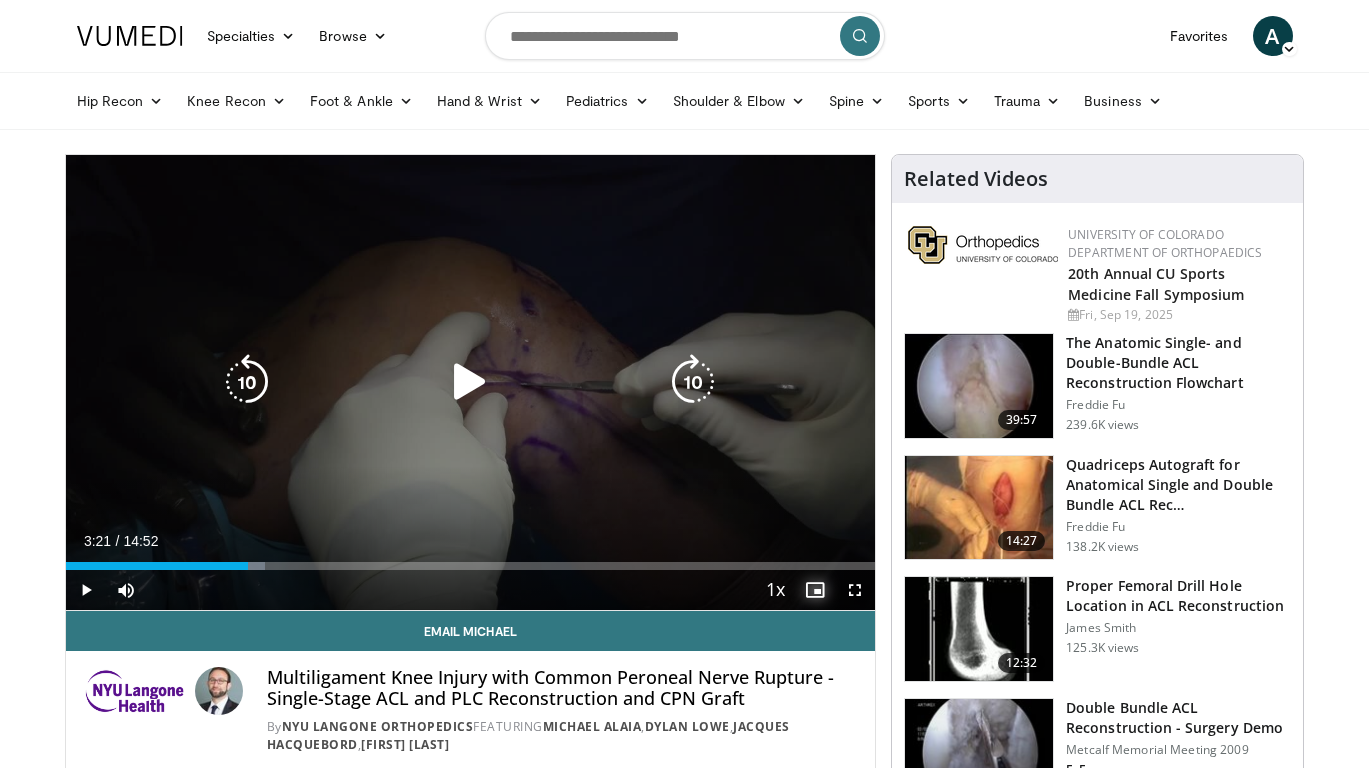 click at bounding box center [223, 566] 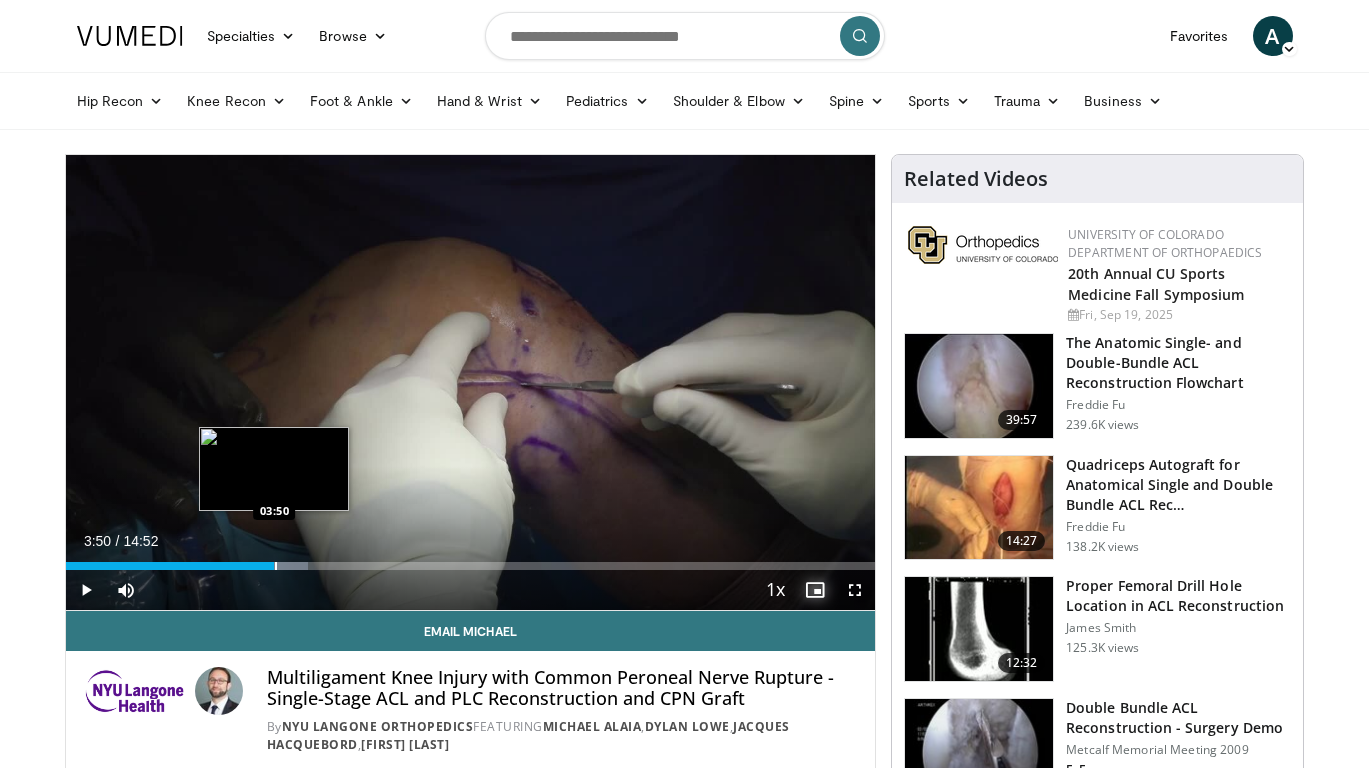 click at bounding box center [276, 566] 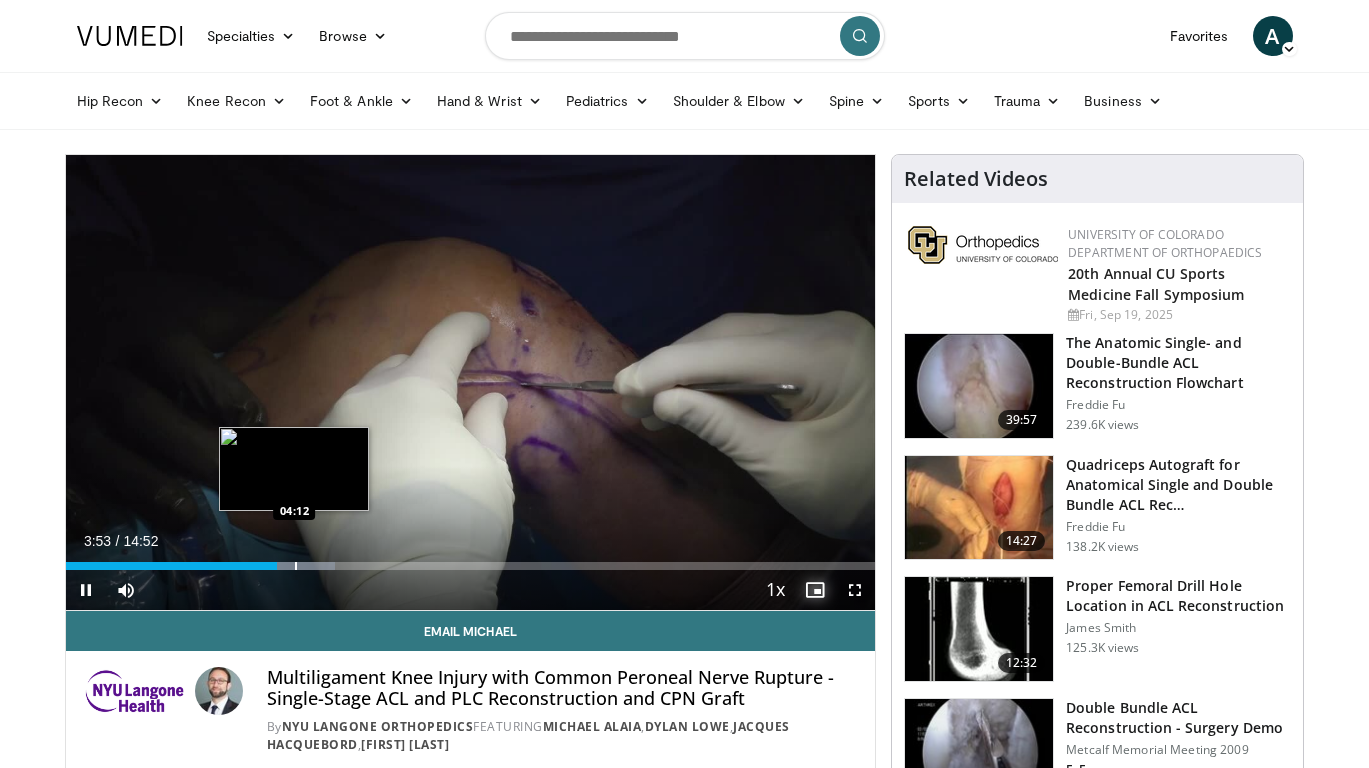 click at bounding box center (296, 566) 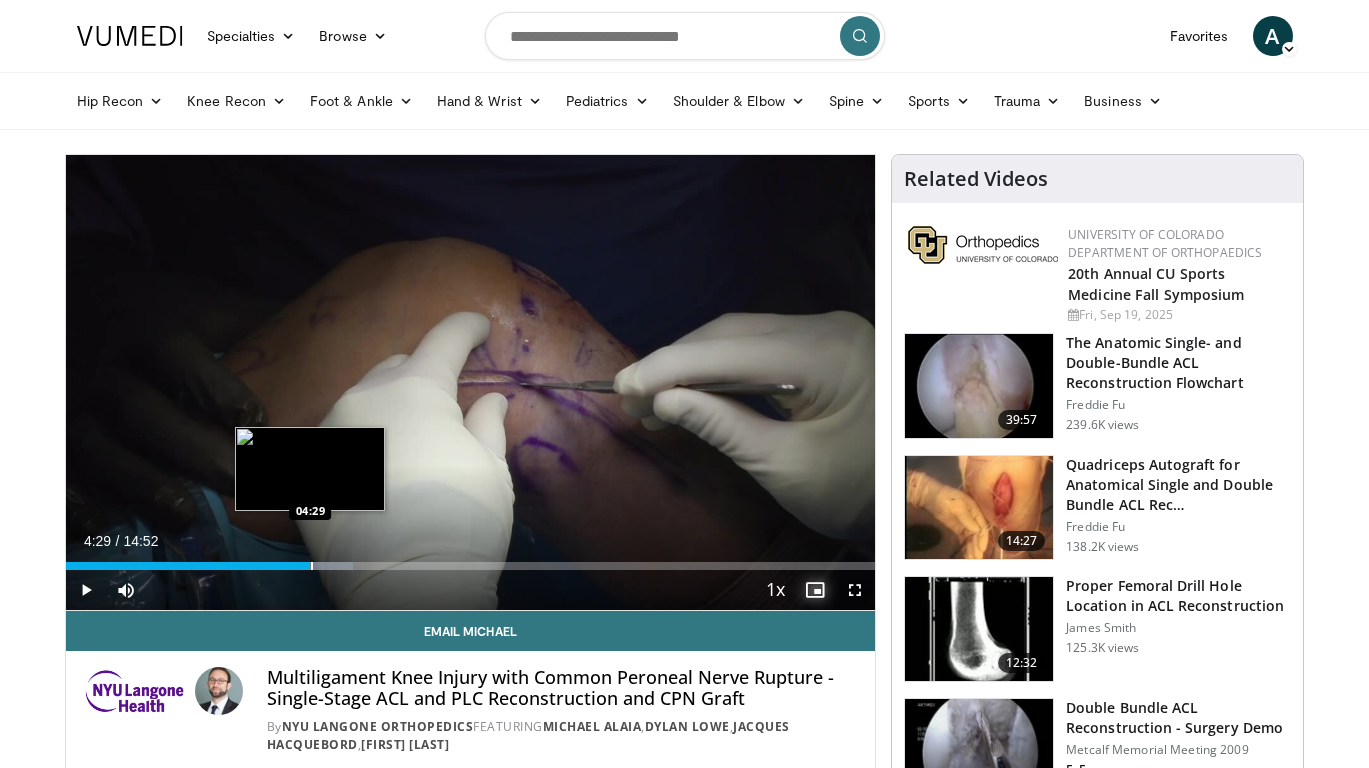click at bounding box center [312, 566] 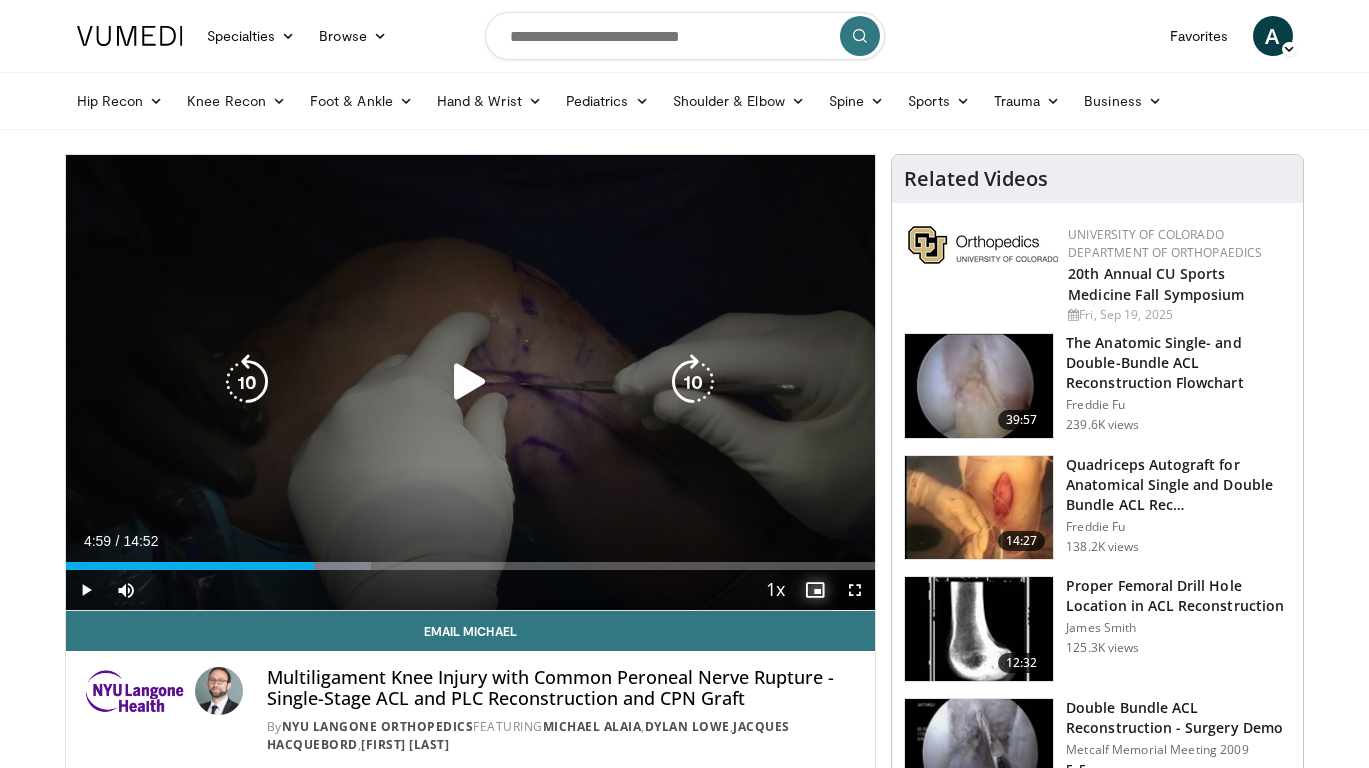 click on "Loaded :  37.79% 04:33 04:50" at bounding box center (471, 566) 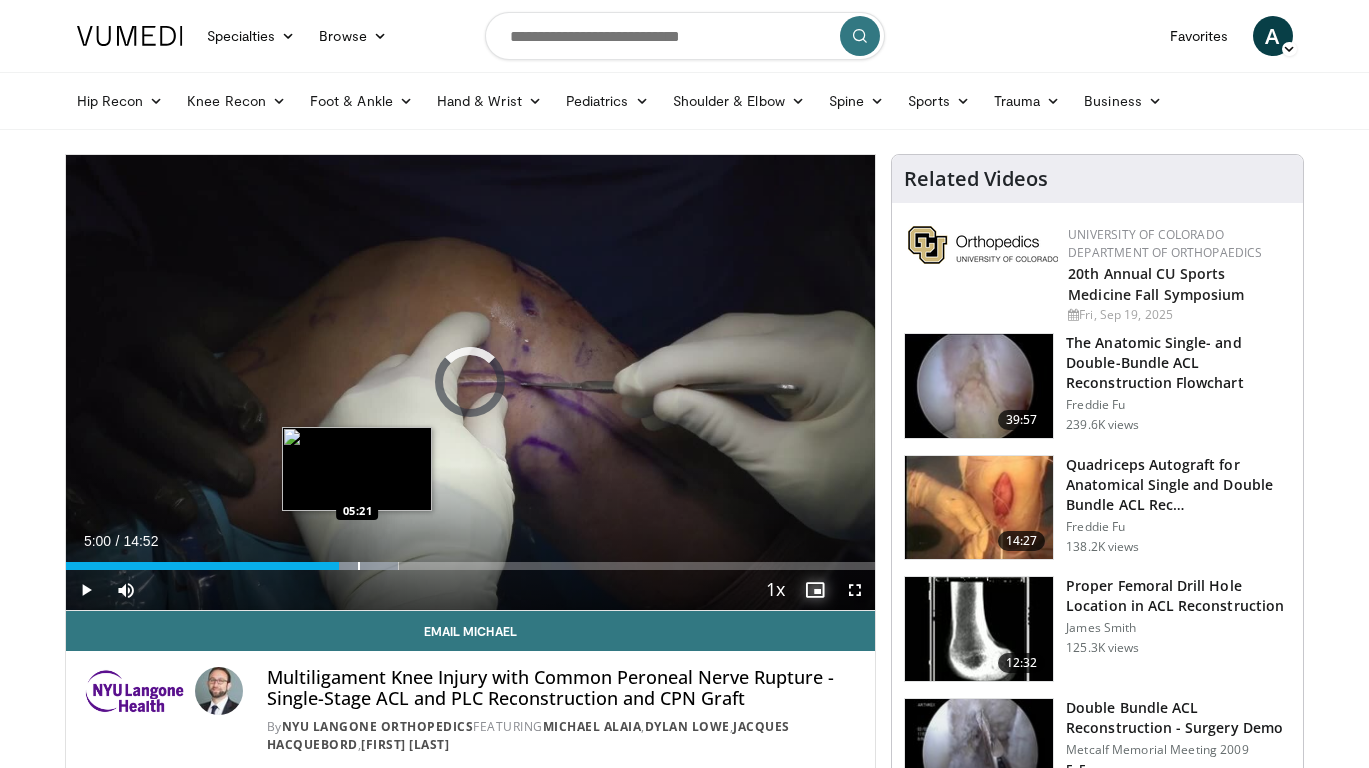 click at bounding box center [359, 566] 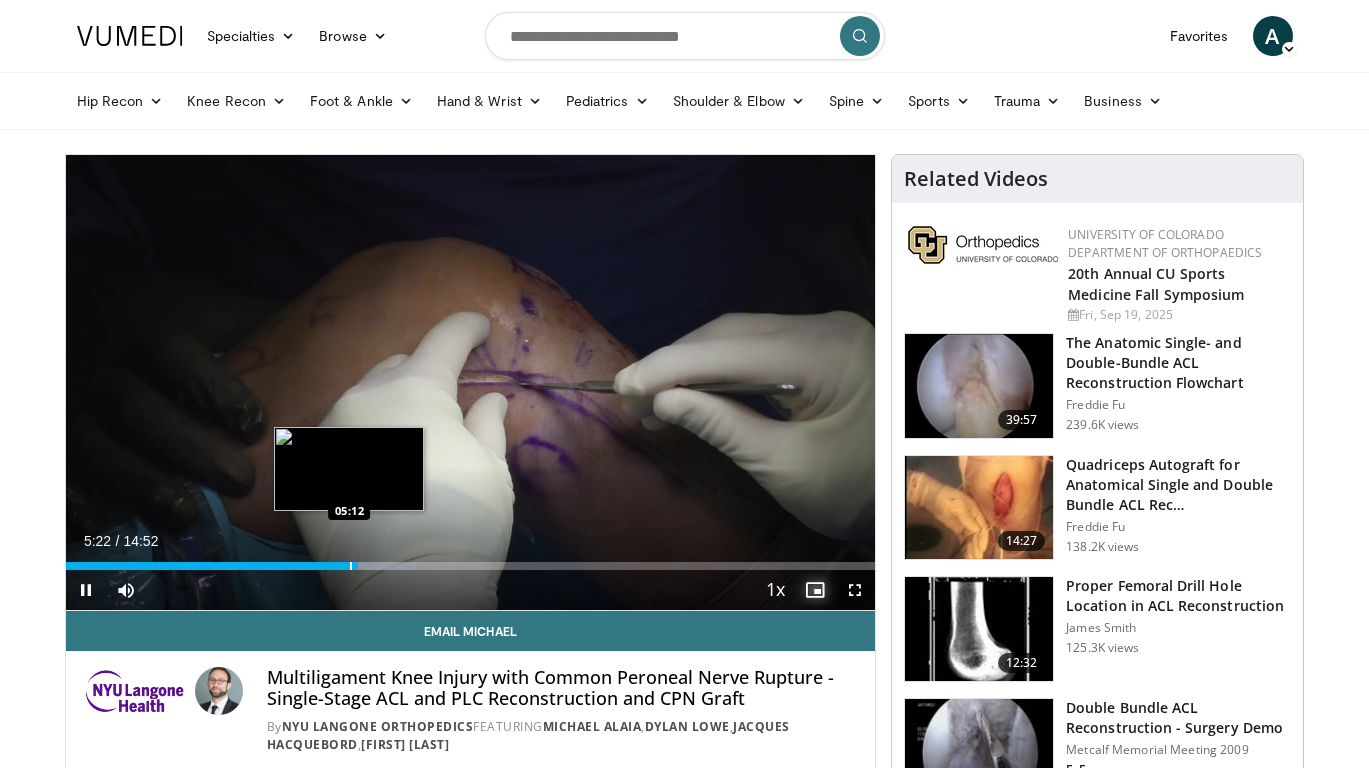 click at bounding box center (351, 566) 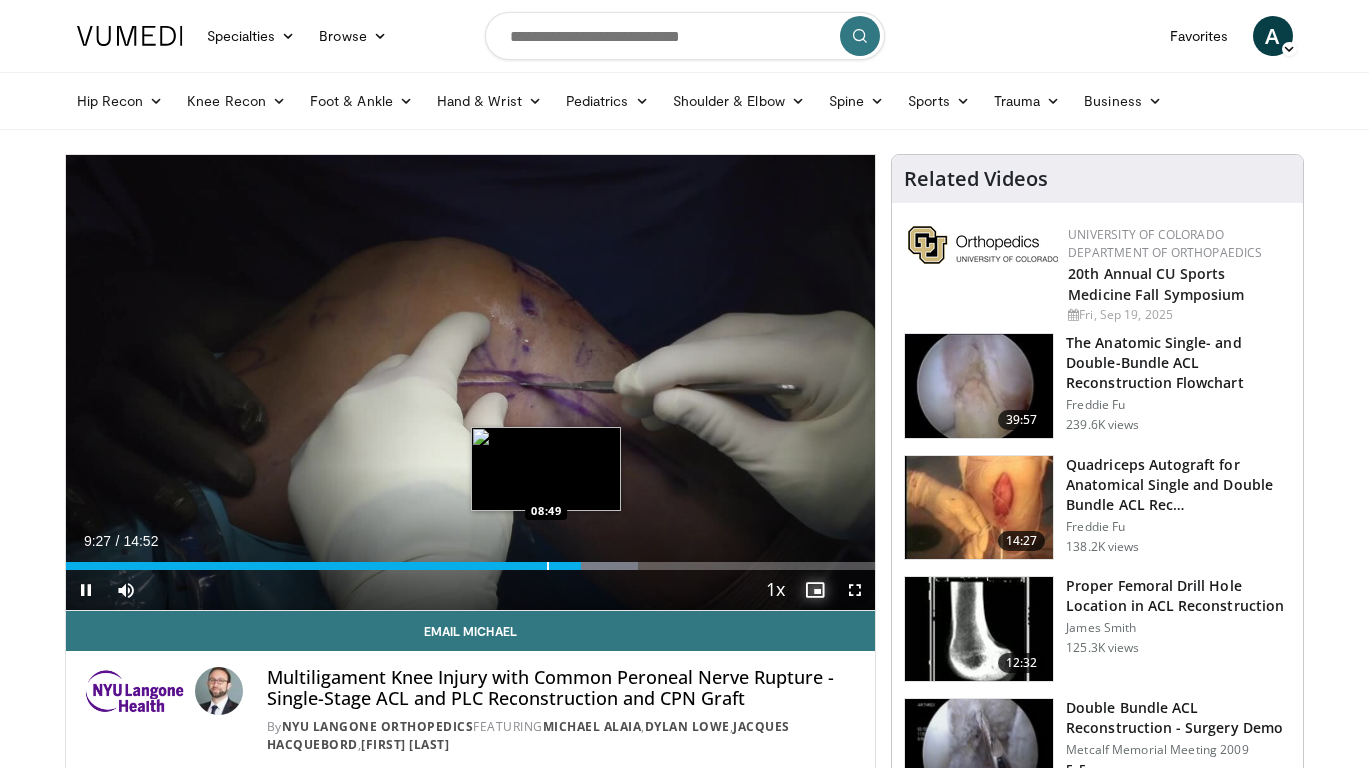 click at bounding box center [548, 566] 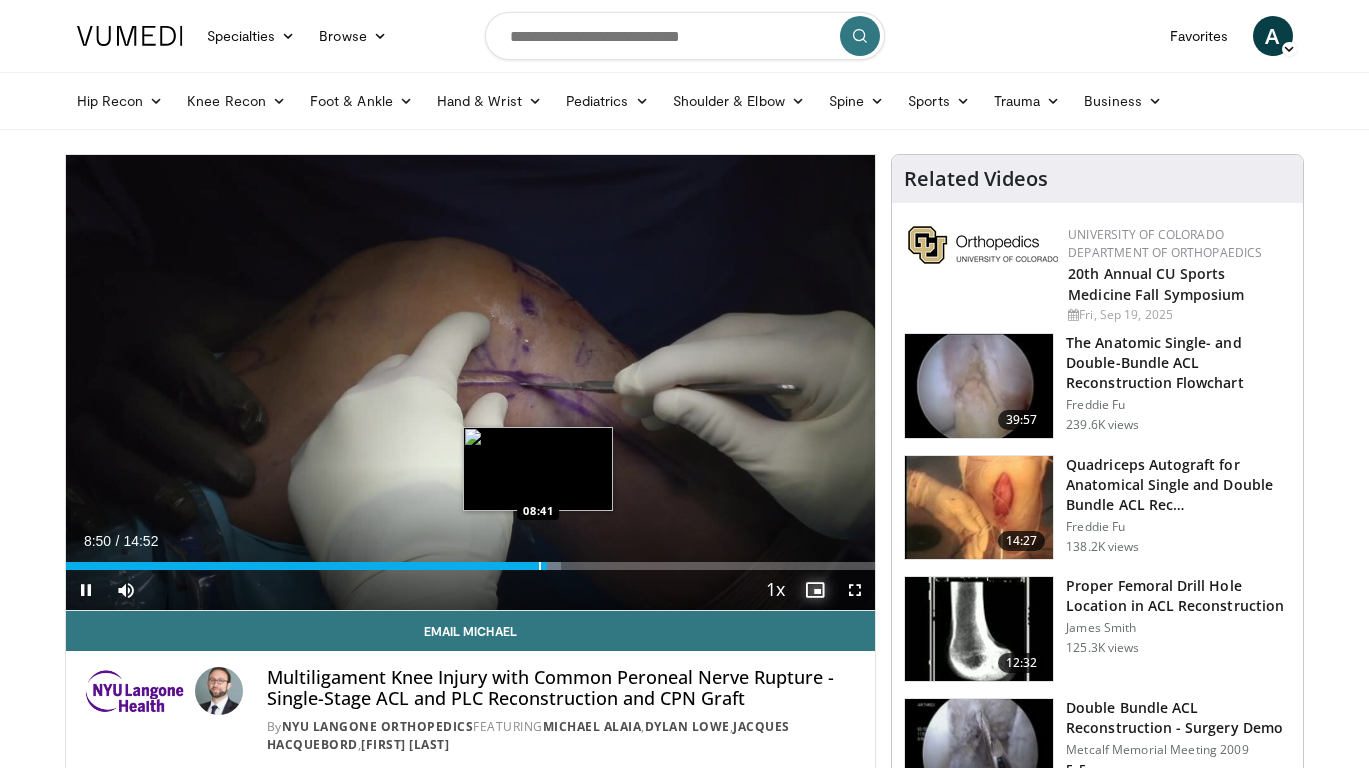 click at bounding box center [540, 566] 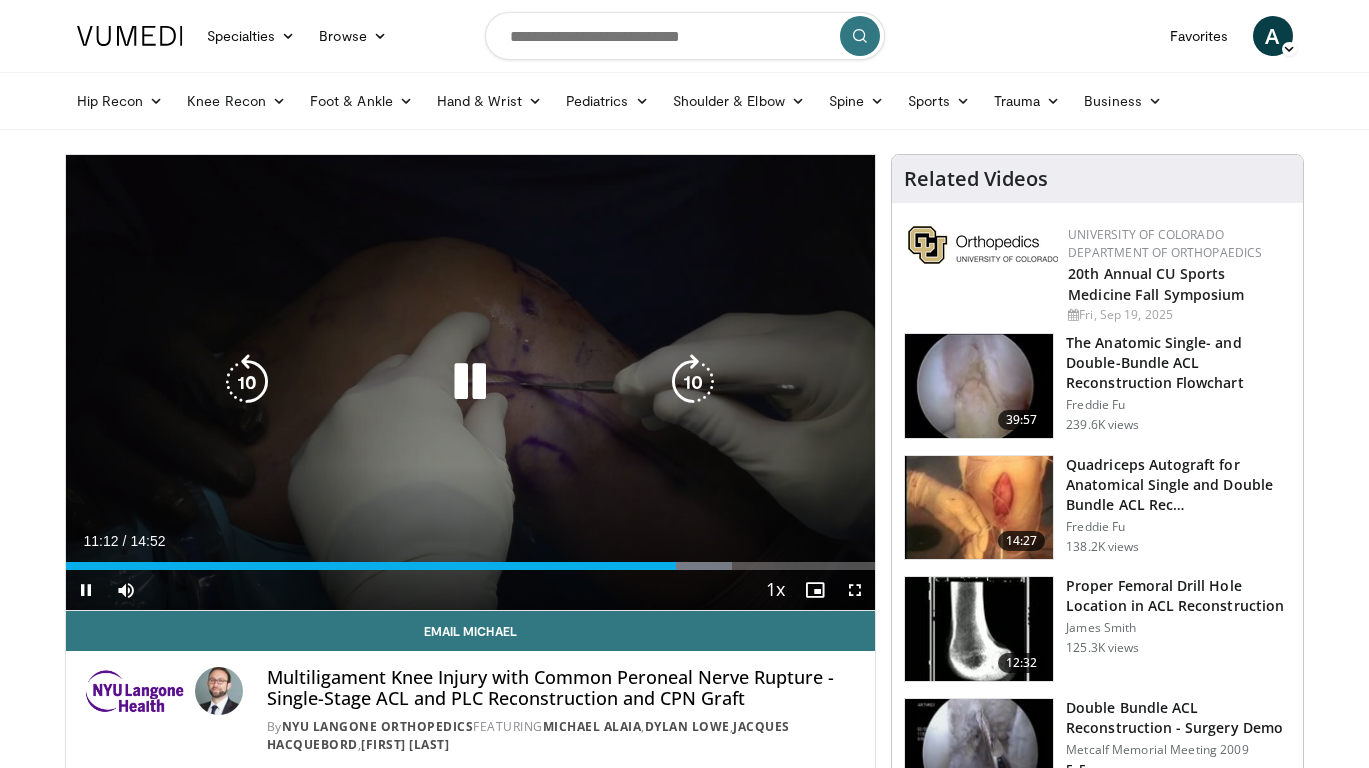 click on "10 seconds
Tap to unmute" at bounding box center (471, 382) 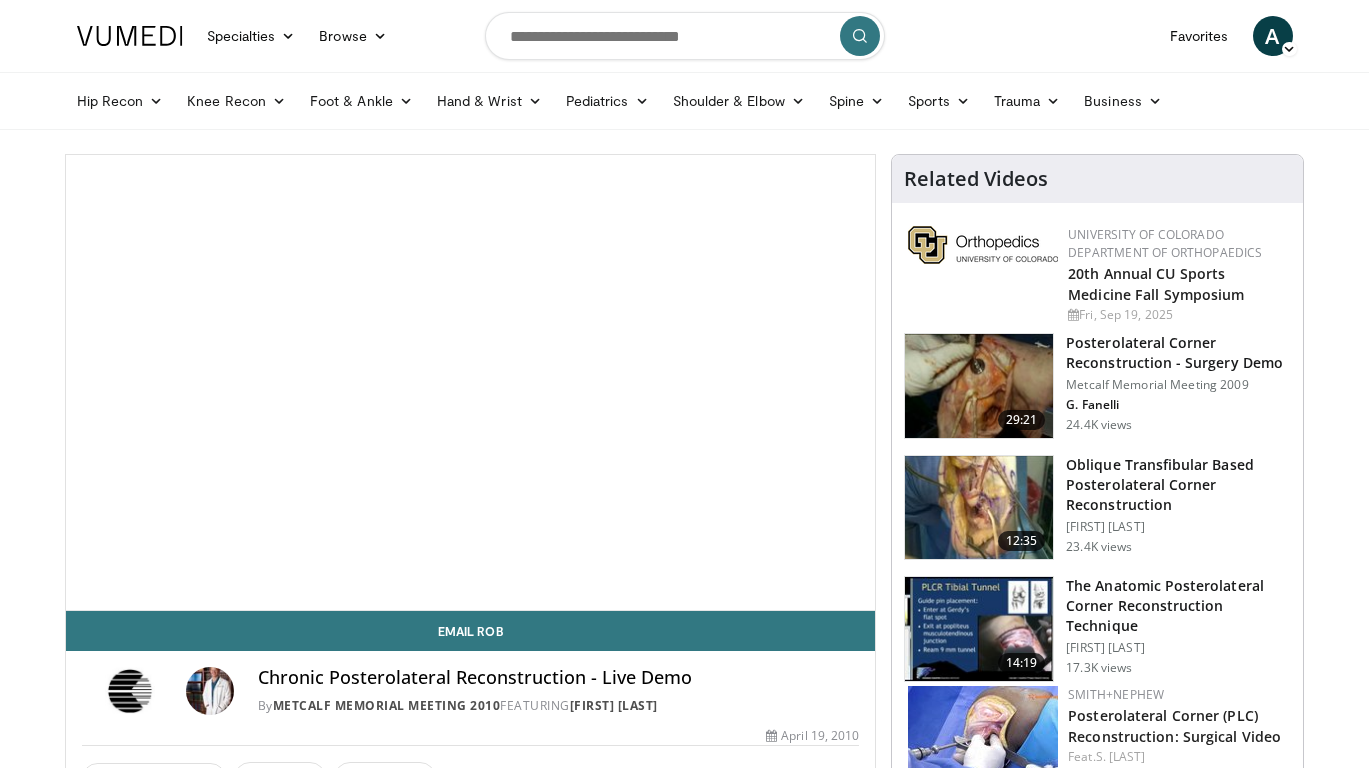 scroll, scrollTop: 0, scrollLeft: 0, axis: both 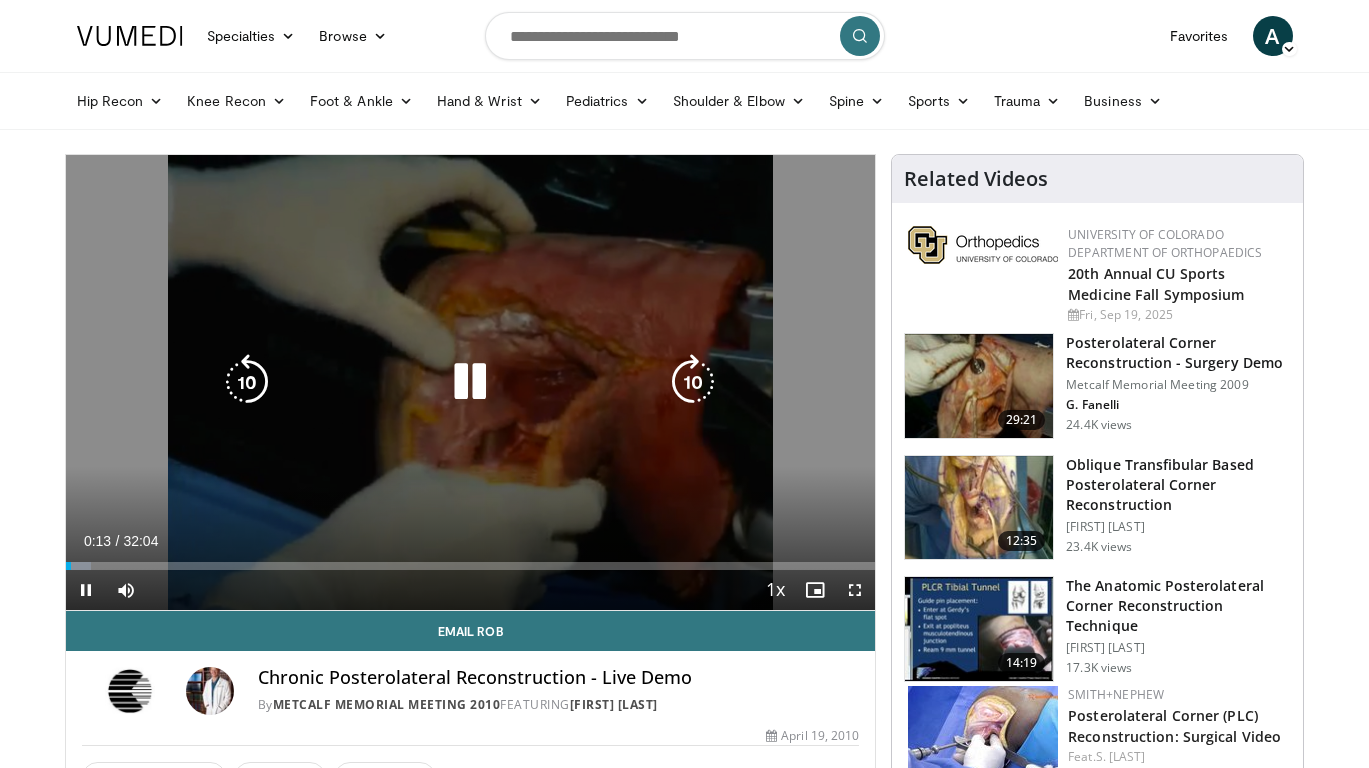 click on "10 seconds
Tap to unmute" at bounding box center (471, 382) 